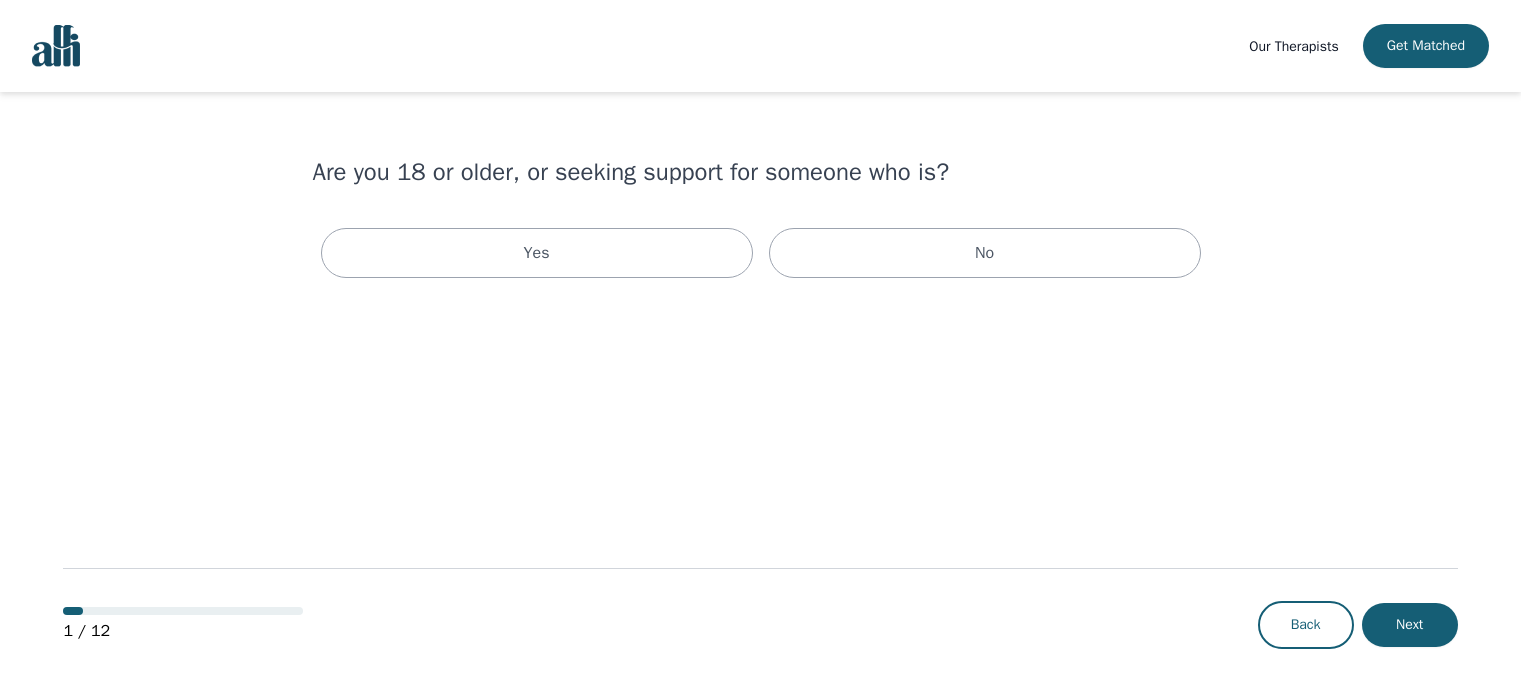 scroll, scrollTop: 0, scrollLeft: 0, axis: both 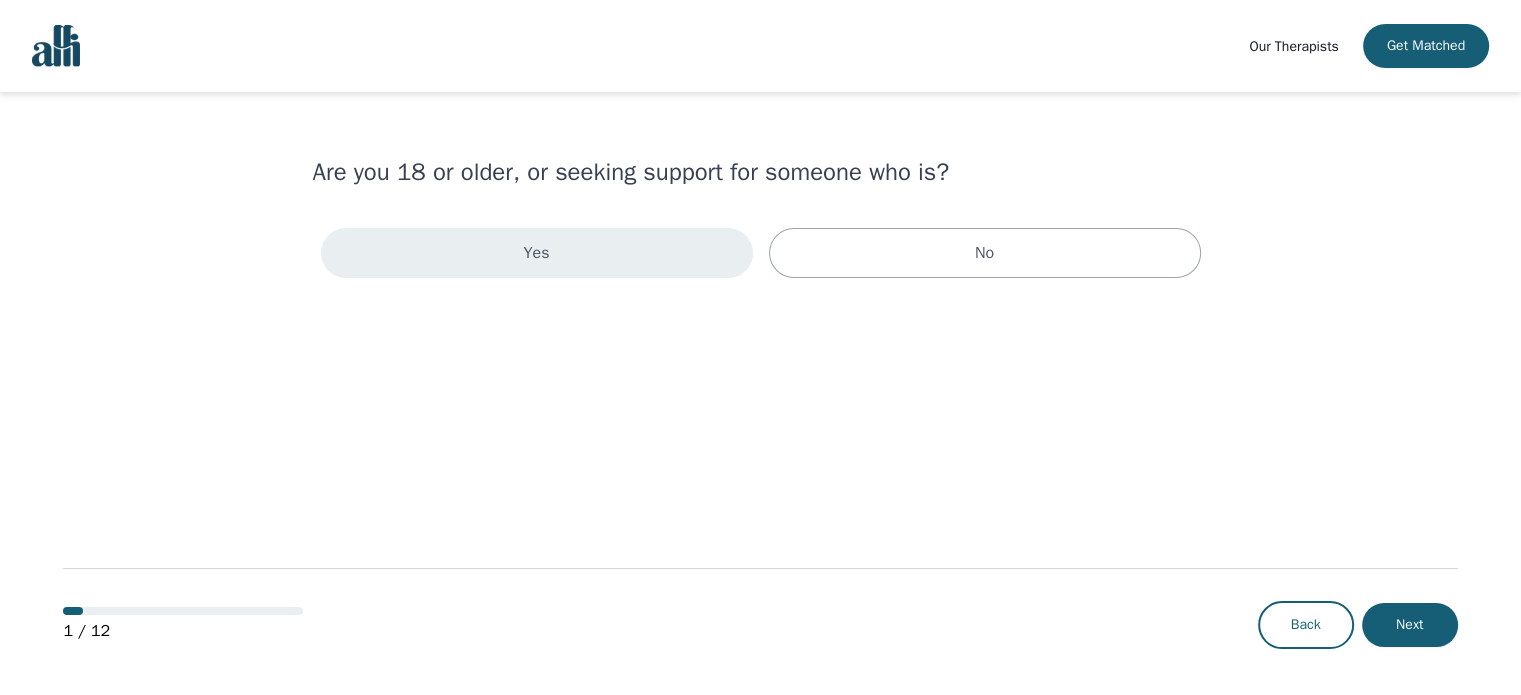 click on "Yes" at bounding box center (537, 253) 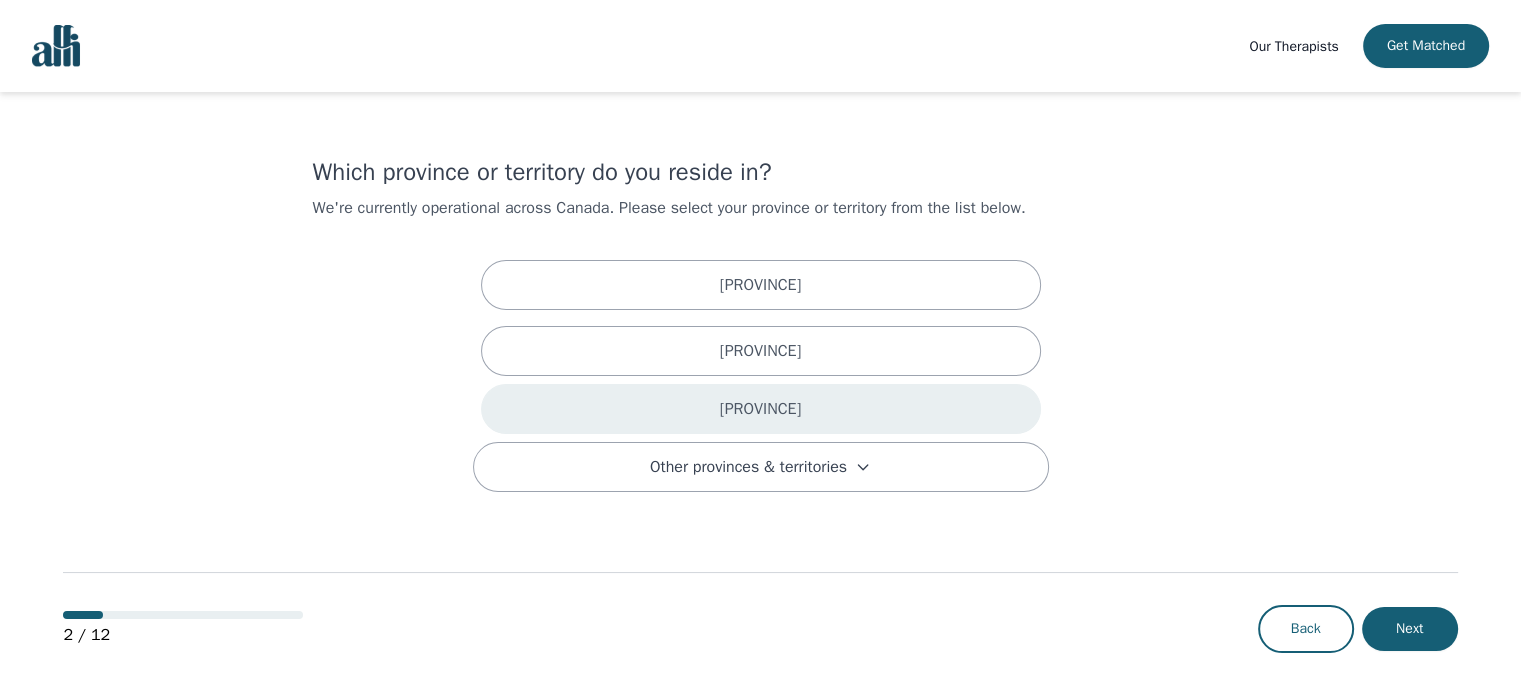 click on "[PROVINCE]" at bounding box center [761, 409] 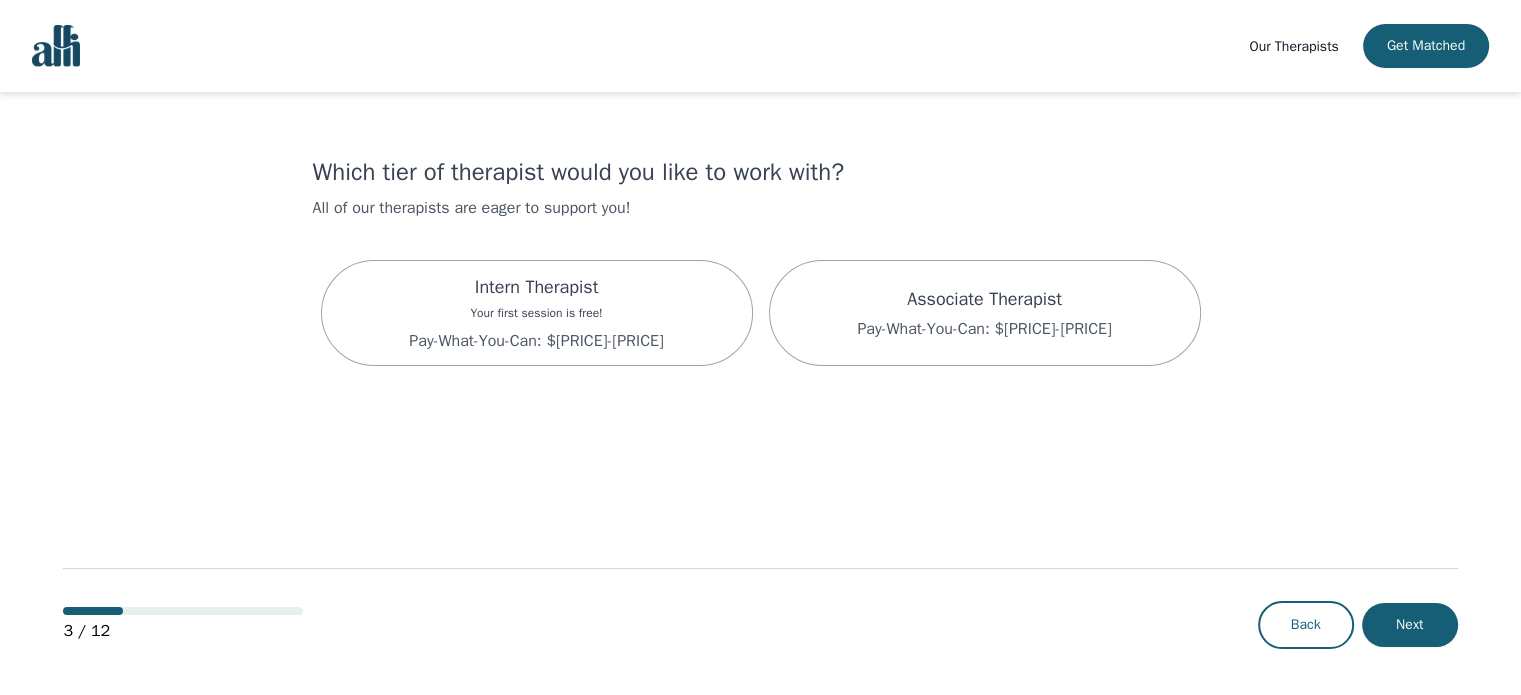 scroll, scrollTop: 2, scrollLeft: 0, axis: vertical 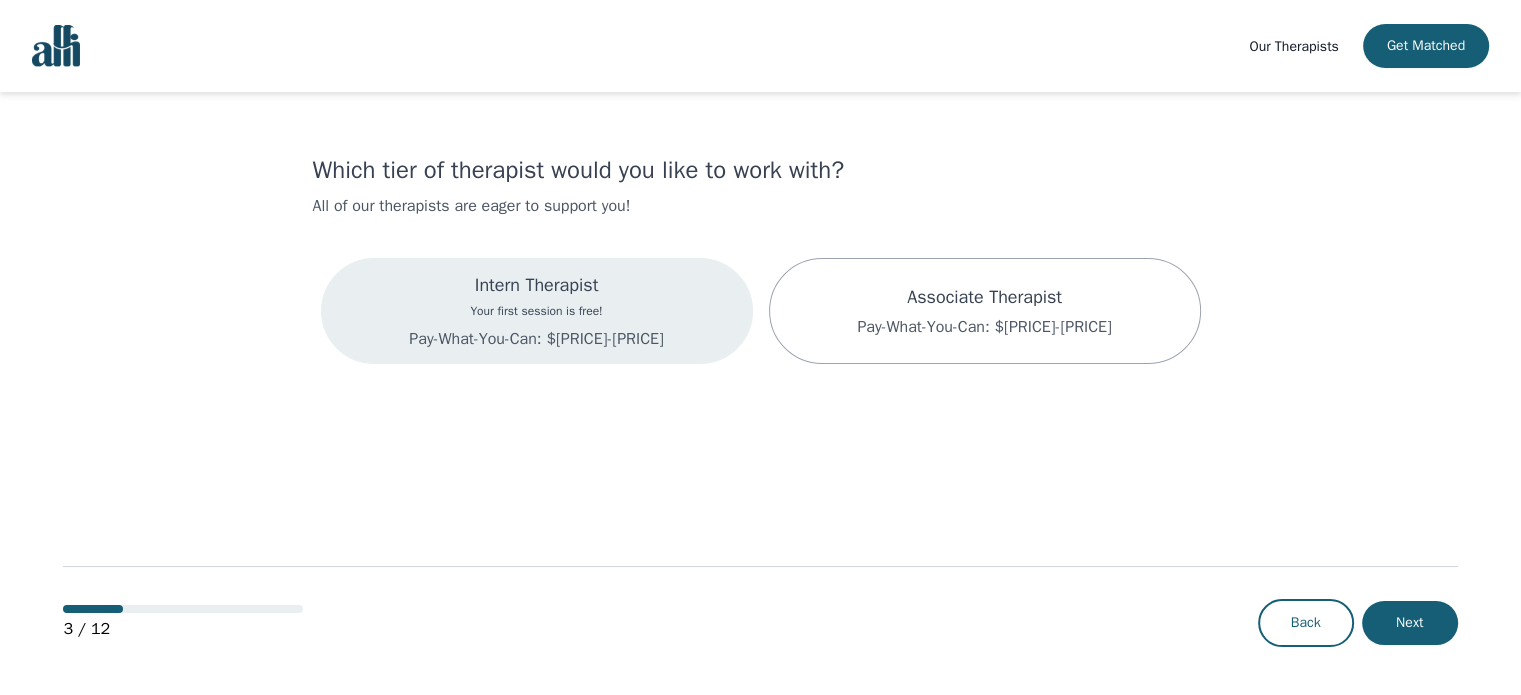 click on "Intern Therapist Your first session is free! Pay-What-You-Can: $[PRICE]-[PRICE]" at bounding box center (537, 311) 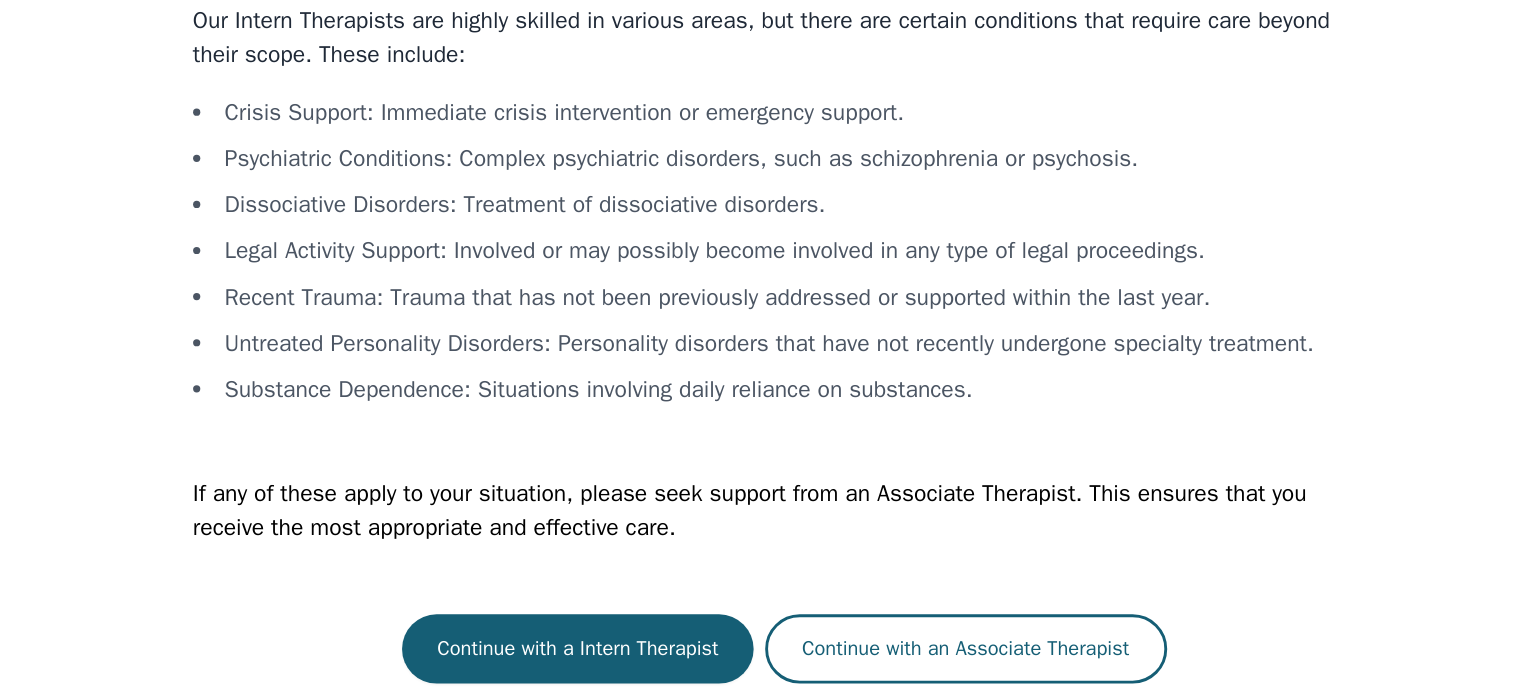 scroll, scrollTop: 2, scrollLeft: 0, axis: vertical 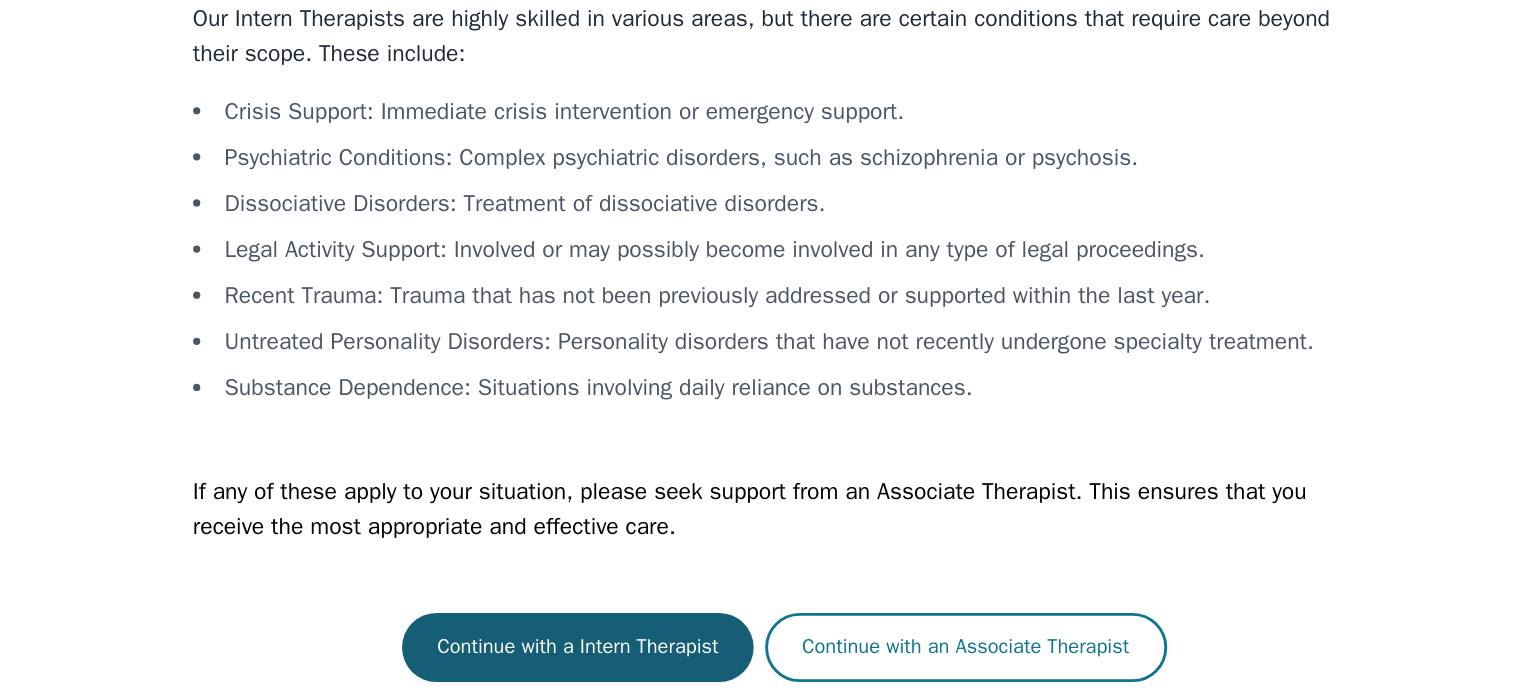 click on "Continue with an Associate Therapist" at bounding box center [886, 662] 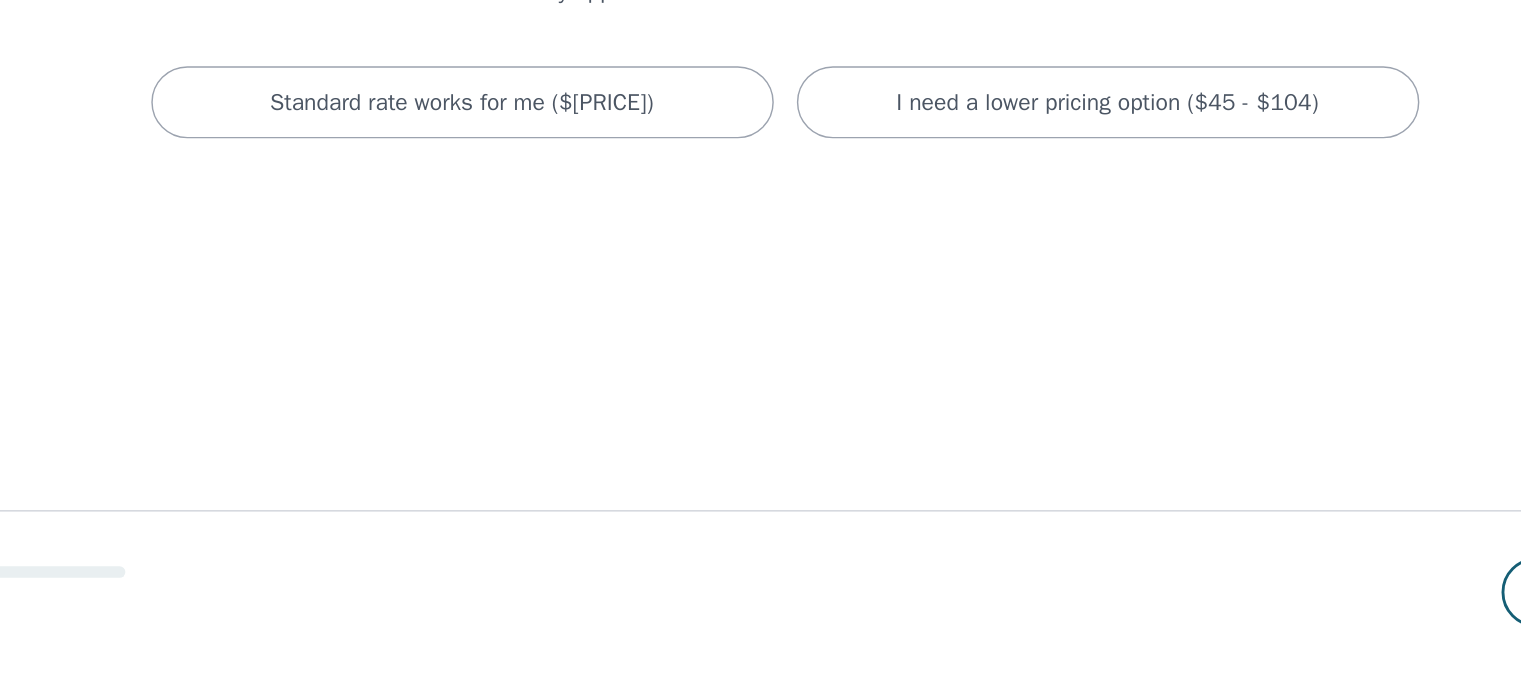 scroll, scrollTop: 0, scrollLeft: 0, axis: both 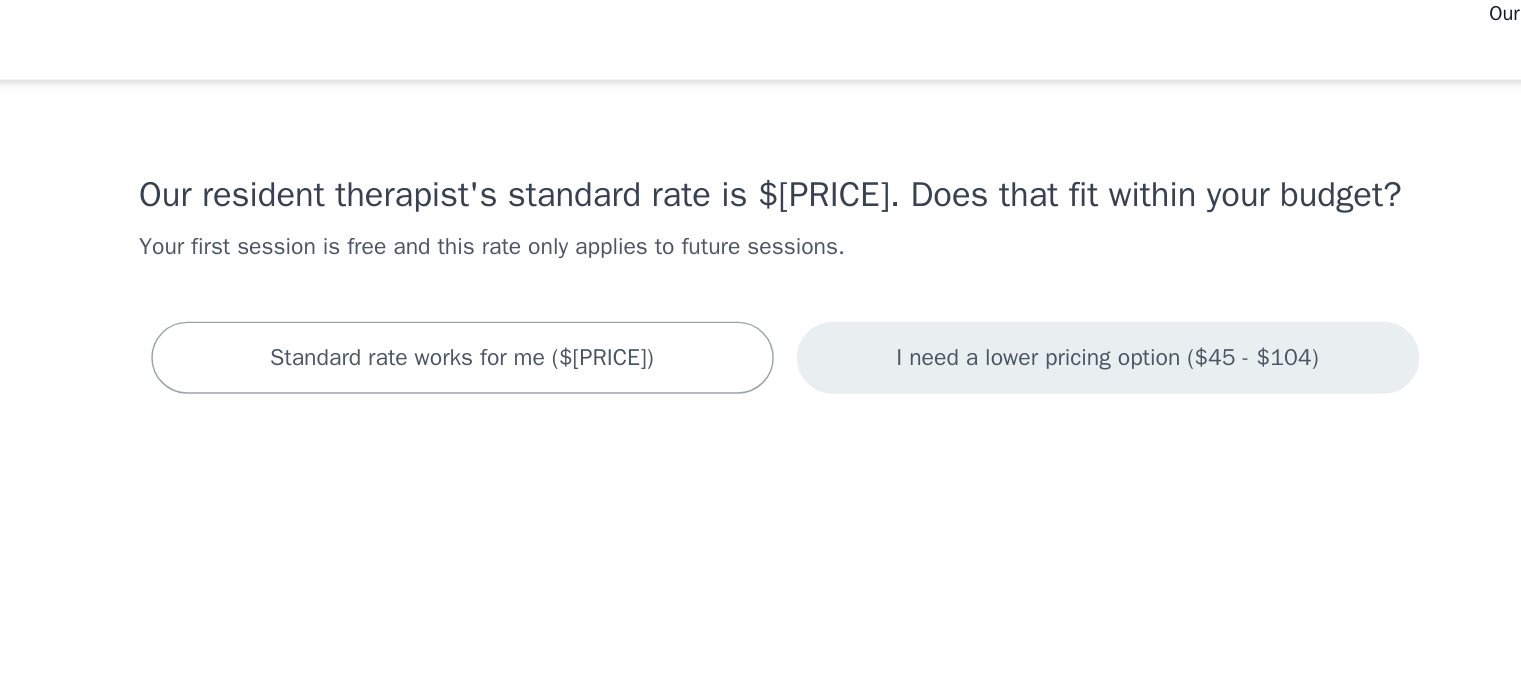 click on "I need a lower pricing option ($45 - $104)" at bounding box center [985, 285] 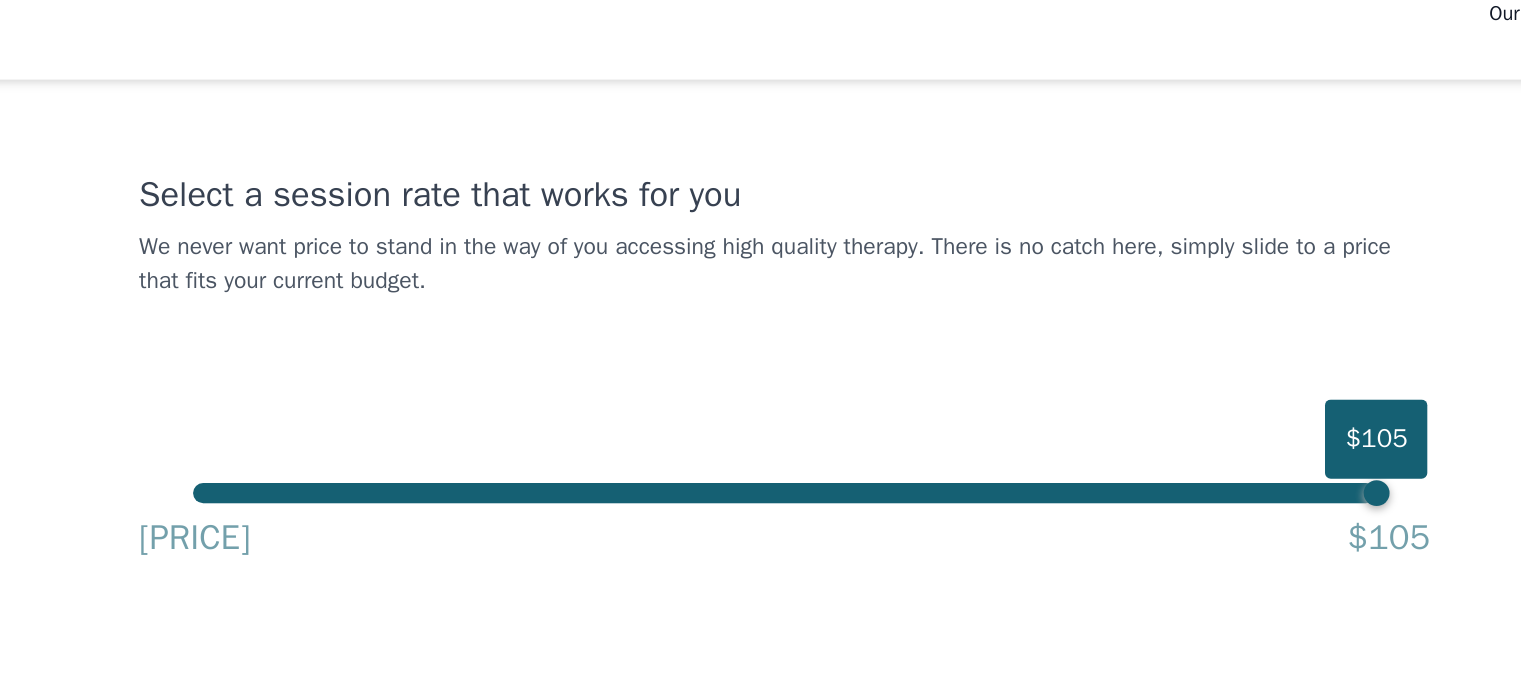 click on "Select a session rate that works for you We never want price to stand in the way of you accessing high quality therapy. There is no catch here, simply slide to a price that fits your current budget. $[PRICE] $[PRICE] $[PRICE]" at bounding box center [761, 291] 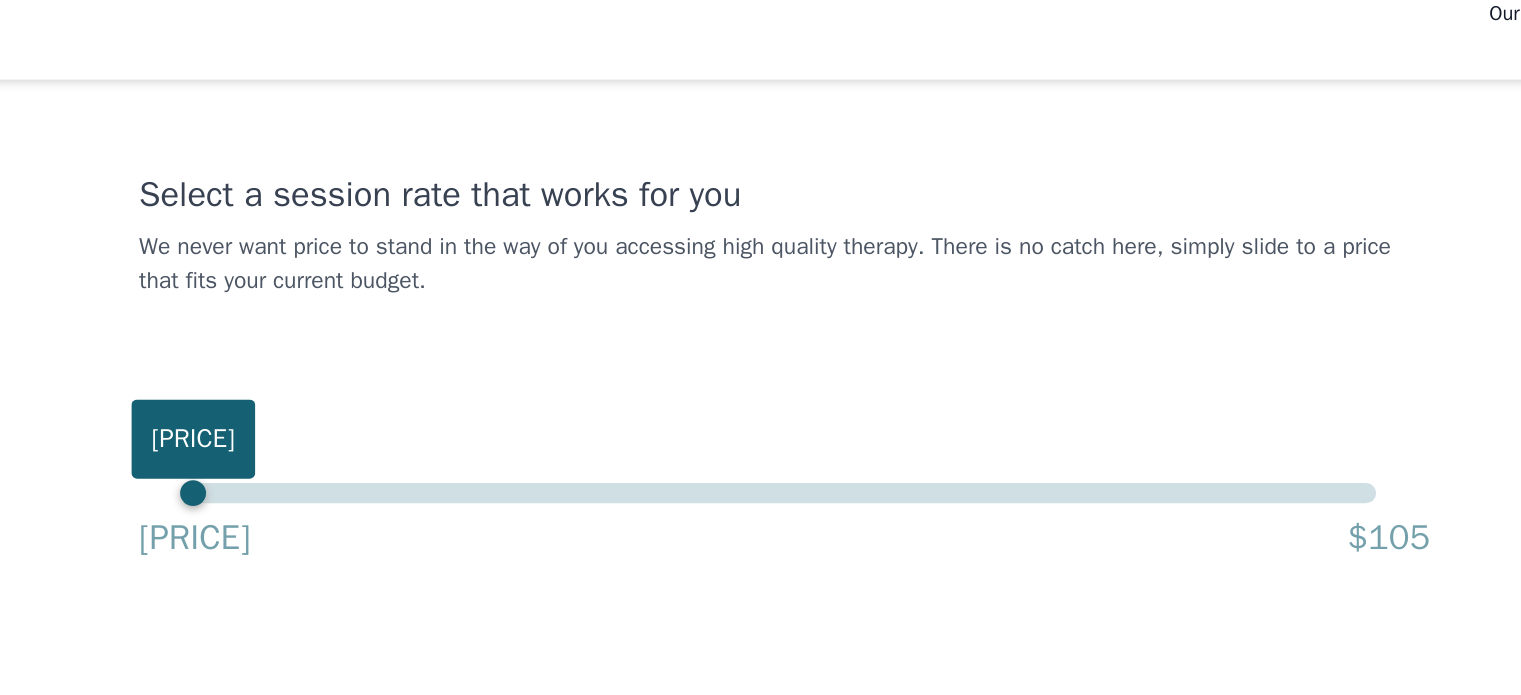 drag, startPoint x: 1171, startPoint y: 380, endPoint x: 329, endPoint y: 403, distance: 842.3141 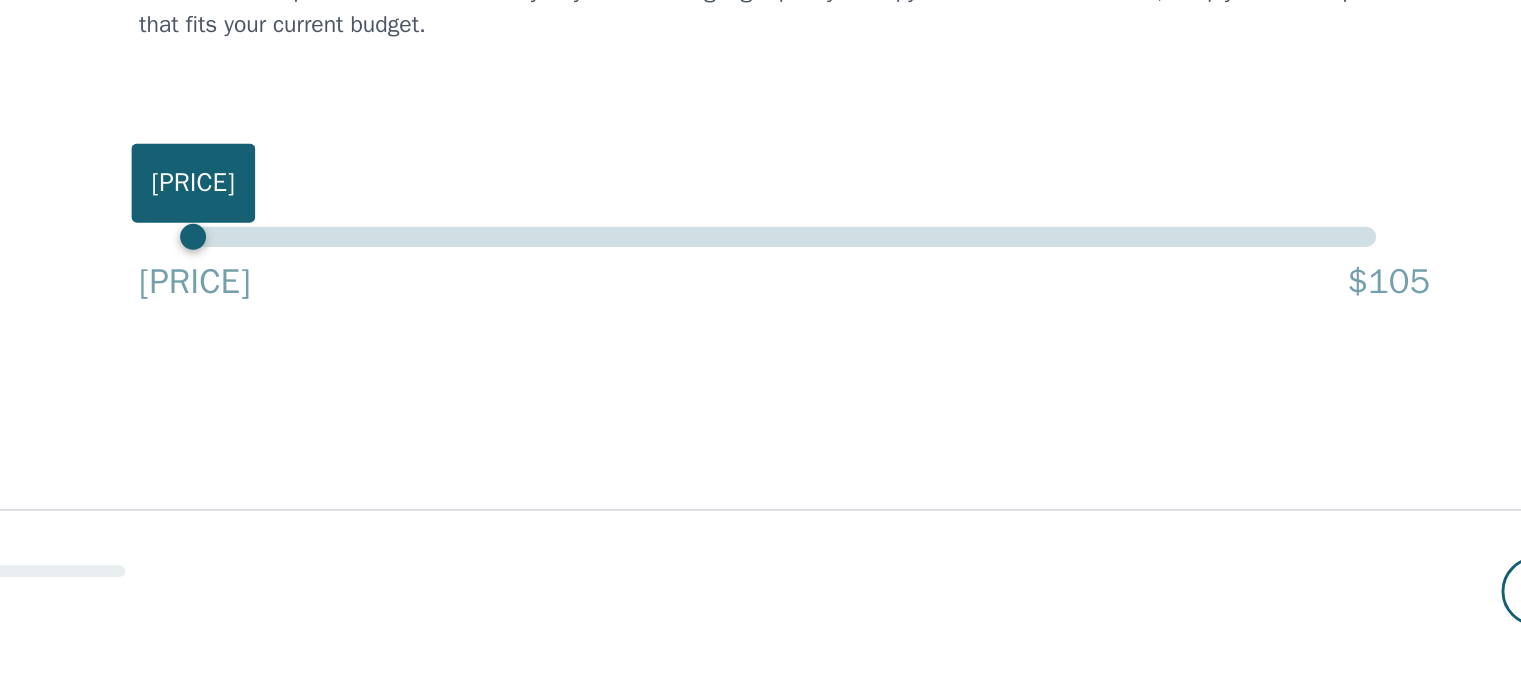 scroll, scrollTop: 0, scrollLeft: 0, axis: both 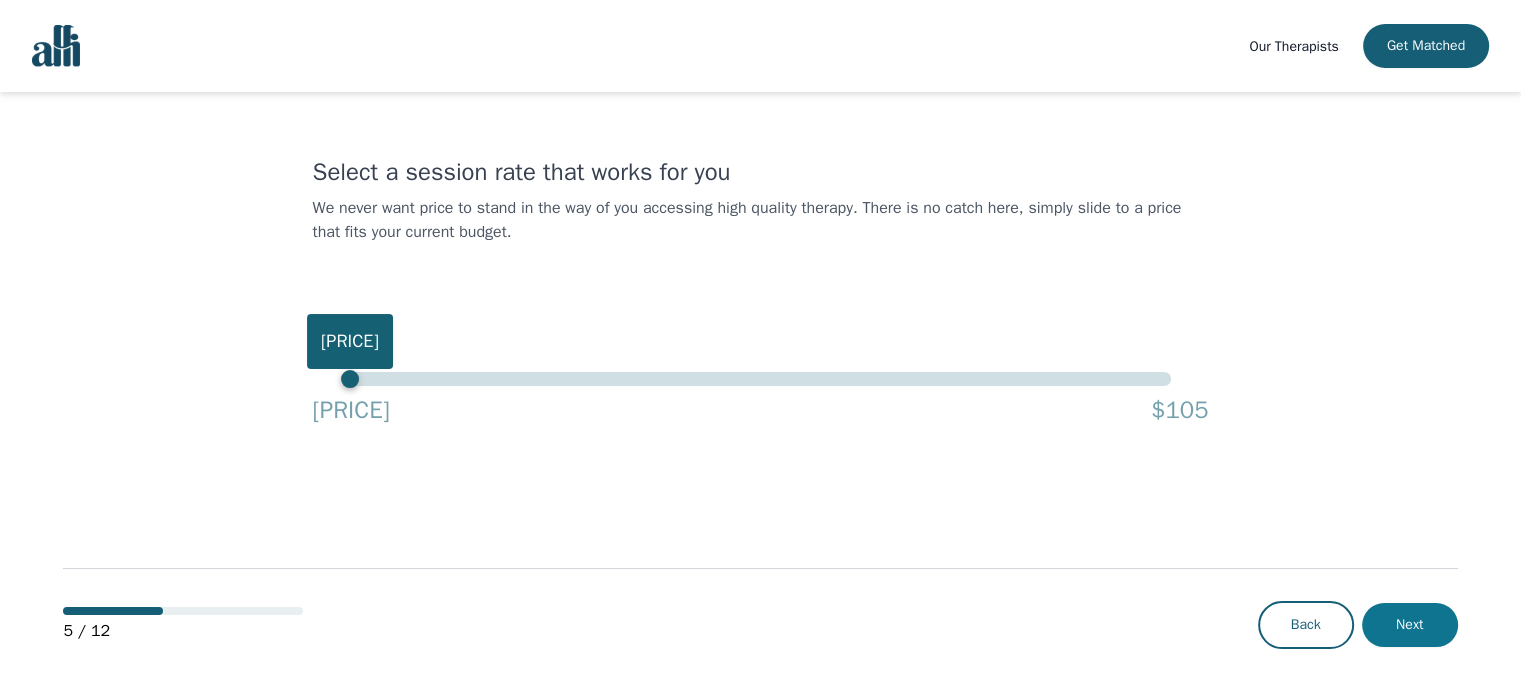 click on "Next" at bounding box center [1410, 625] 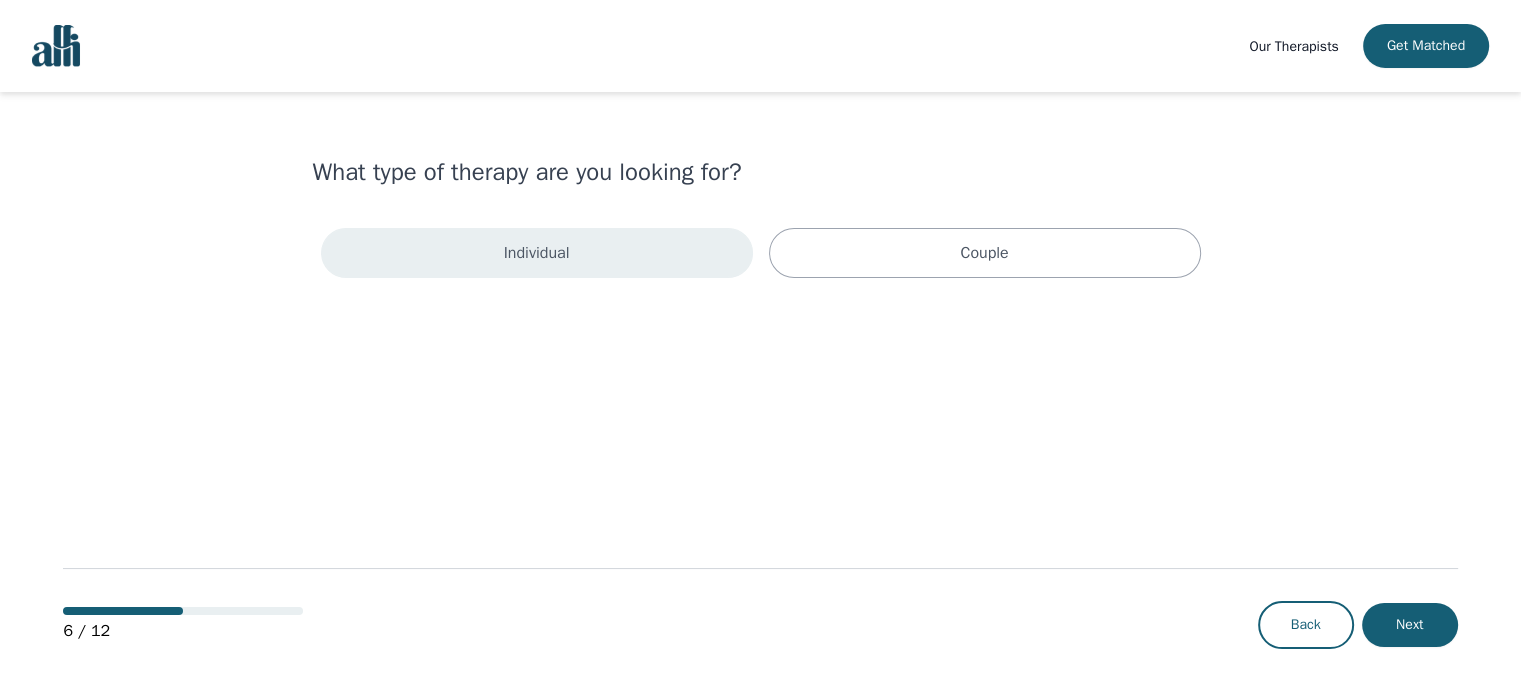 click on "Individual" at bounding box center (537, 253) 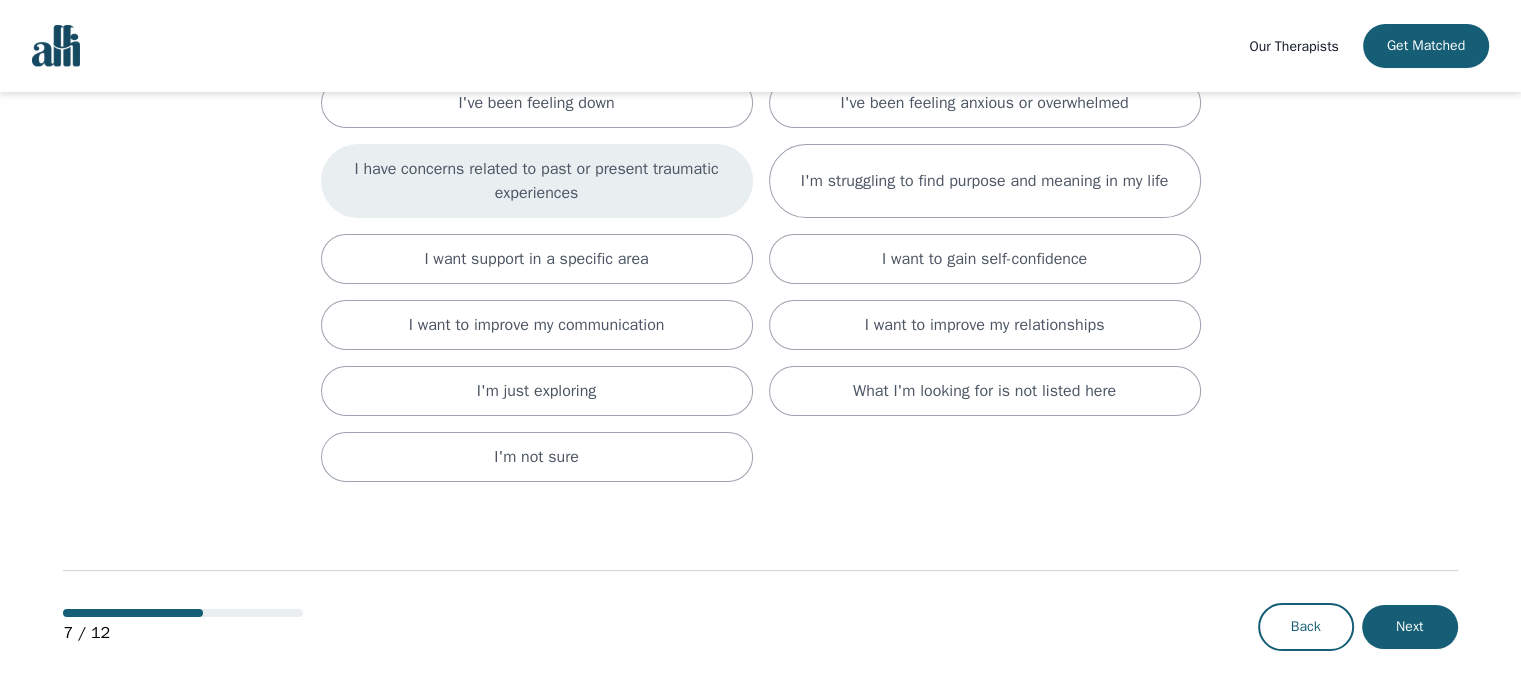 scroll, scrollTop: 0, scrollLeft: 0, axis: both 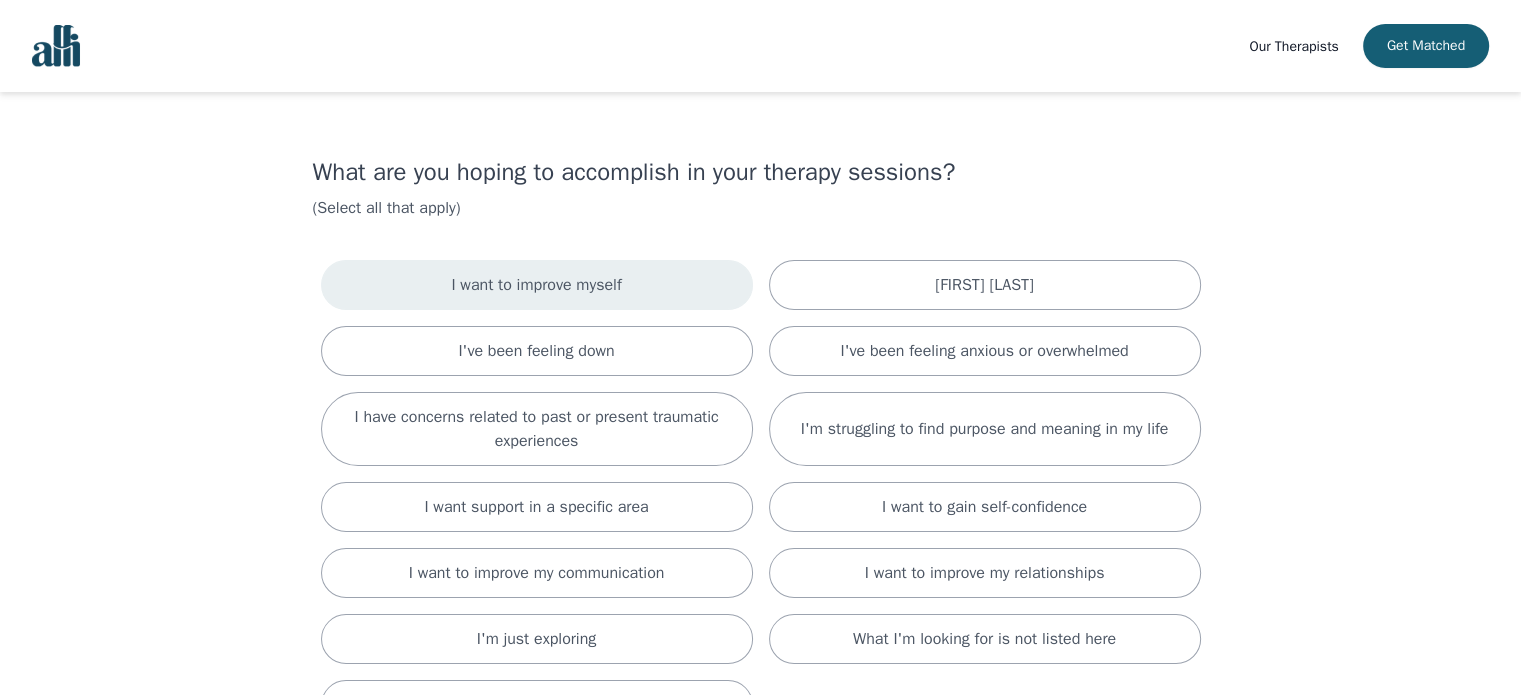 click on "I want to improve myself" at bounding box center [537, 285] 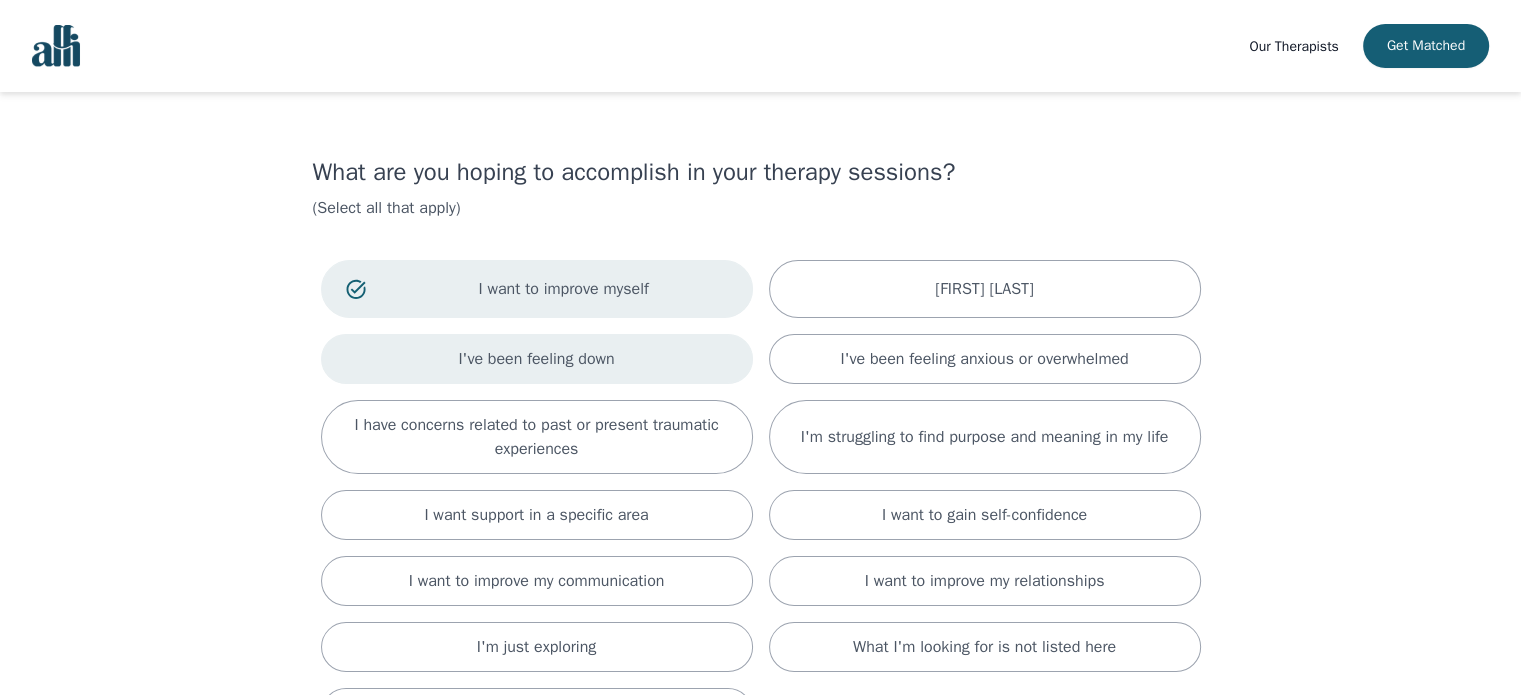 click on "I've been feeling down" at bounding box center (537, 359) 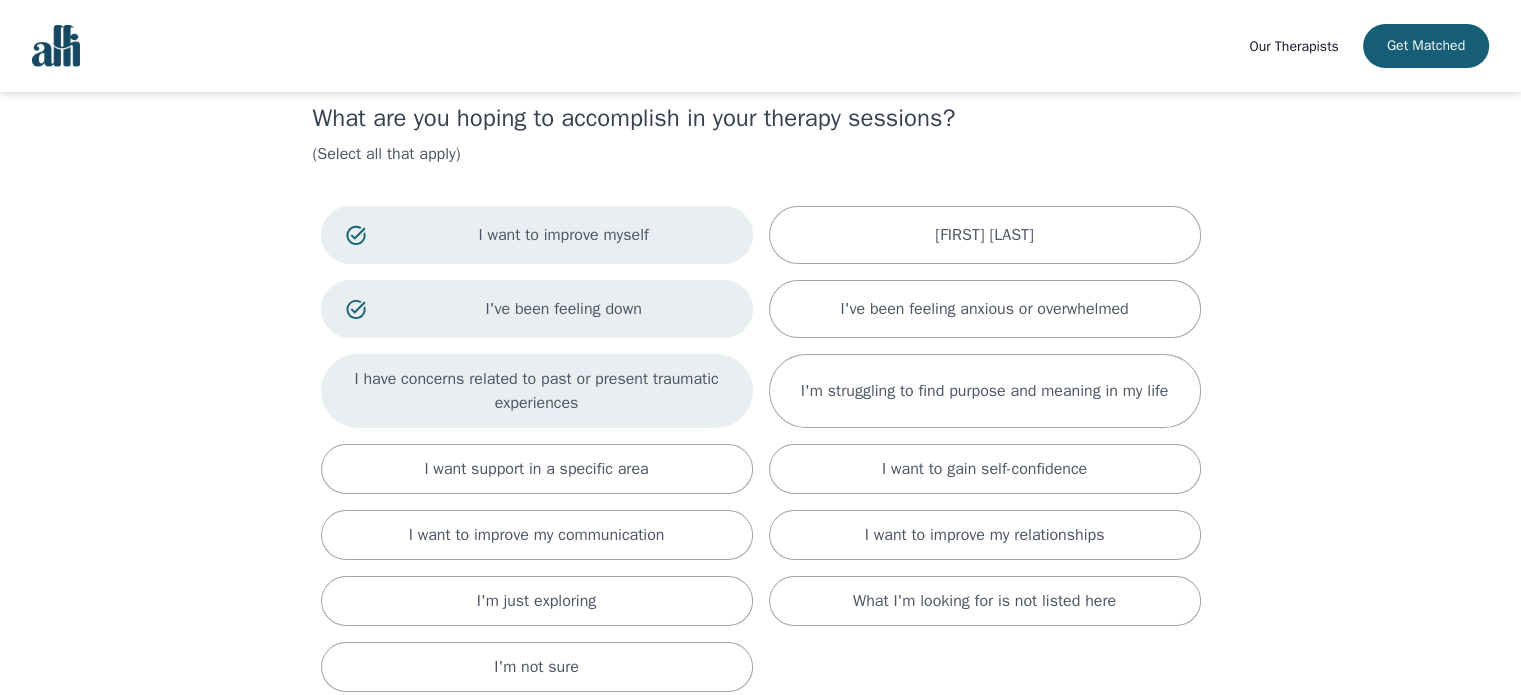 scroll, scrollTop: 52, scrollLeft: 0, axis: vertical 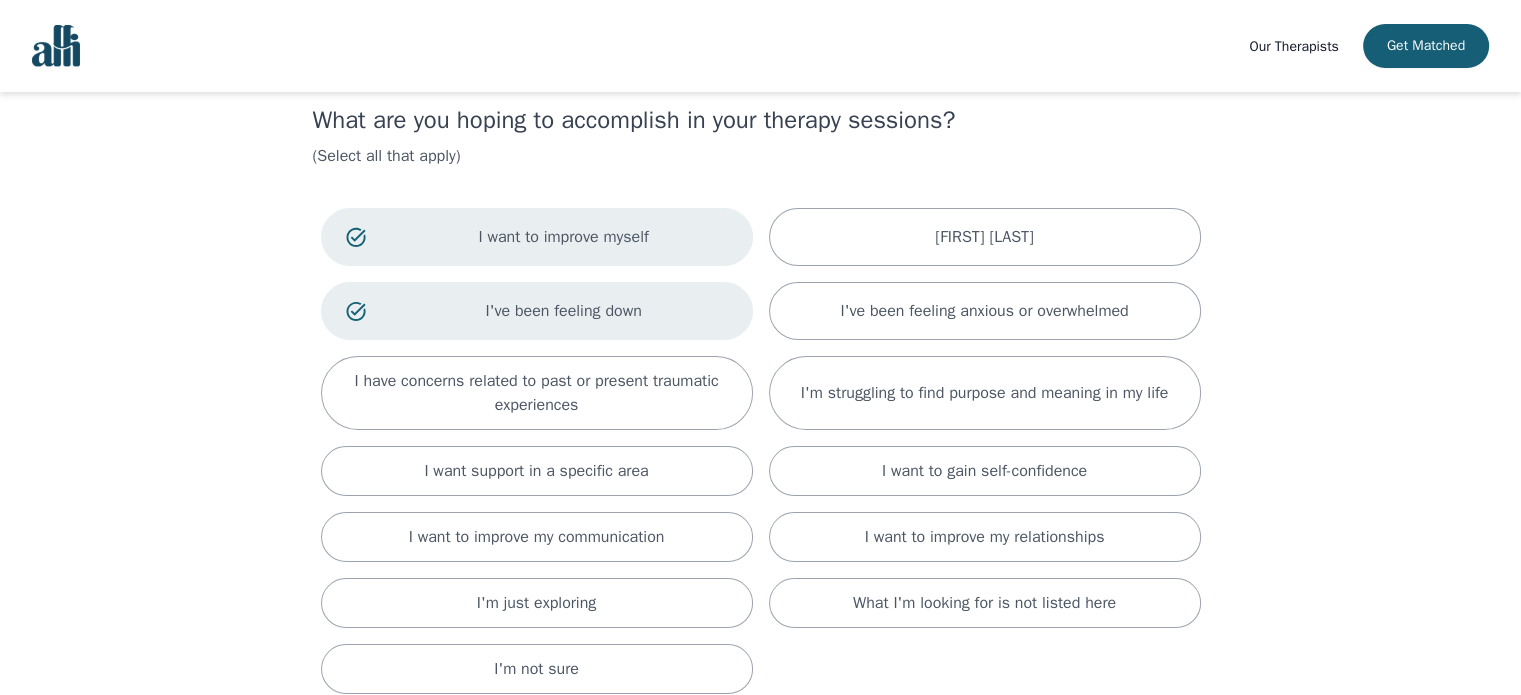 click on "I've been feeling down" at bounding box center (564, 237) 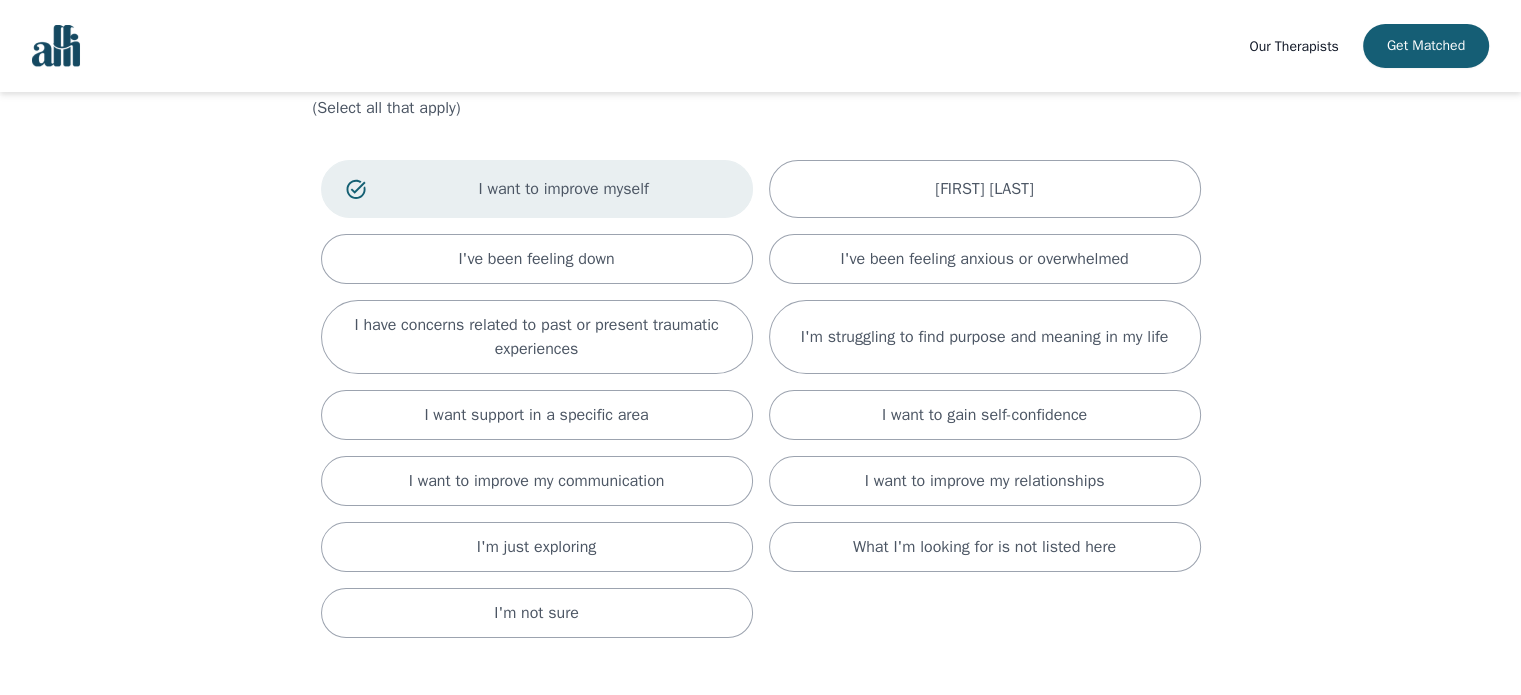 scroll, scrollTop: 100, scrollLeft: 0, axis: vertical 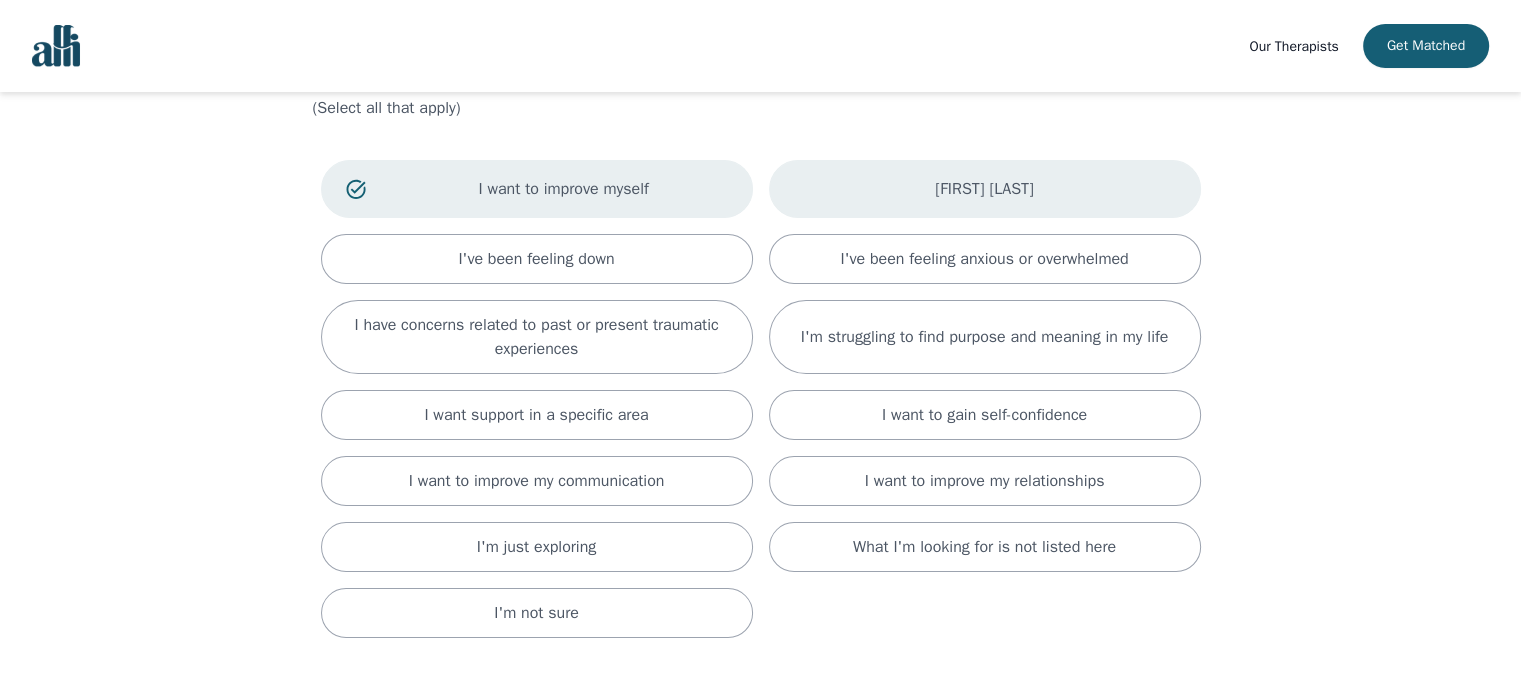 click on "[FIRST] [LAST]" at bounding box center [985, 189] 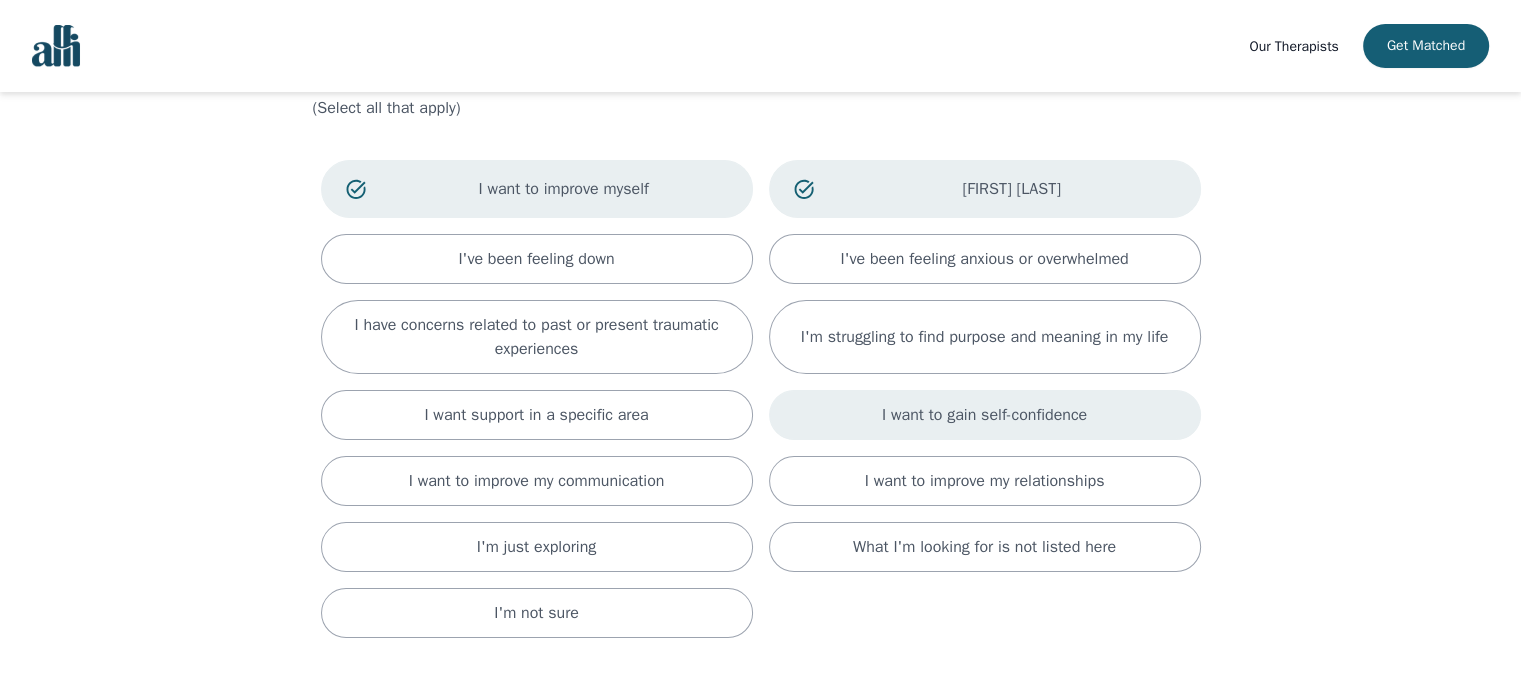 click on "I want to gain self-confidence" at bounding box center [985, 415] 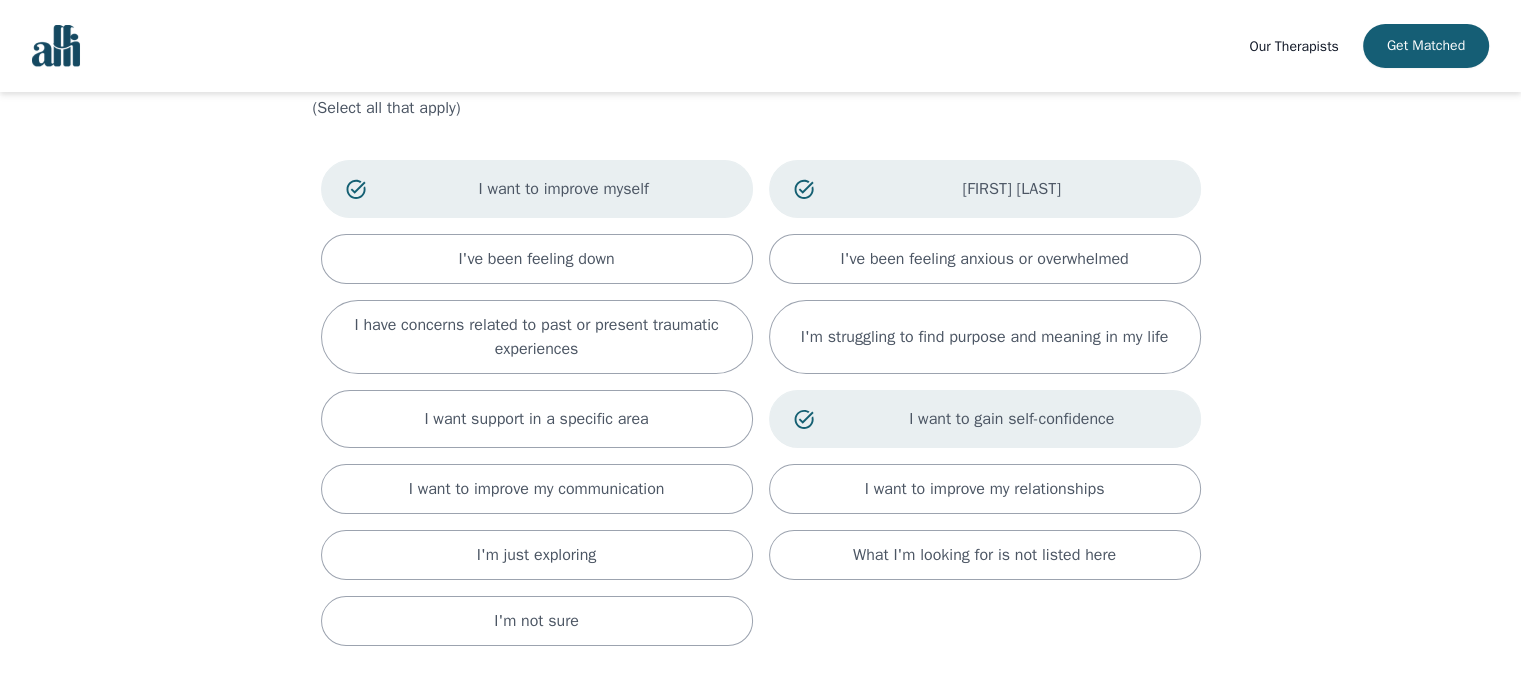 click on "I want to gain self-confidence" at bounding box center [564, 189] 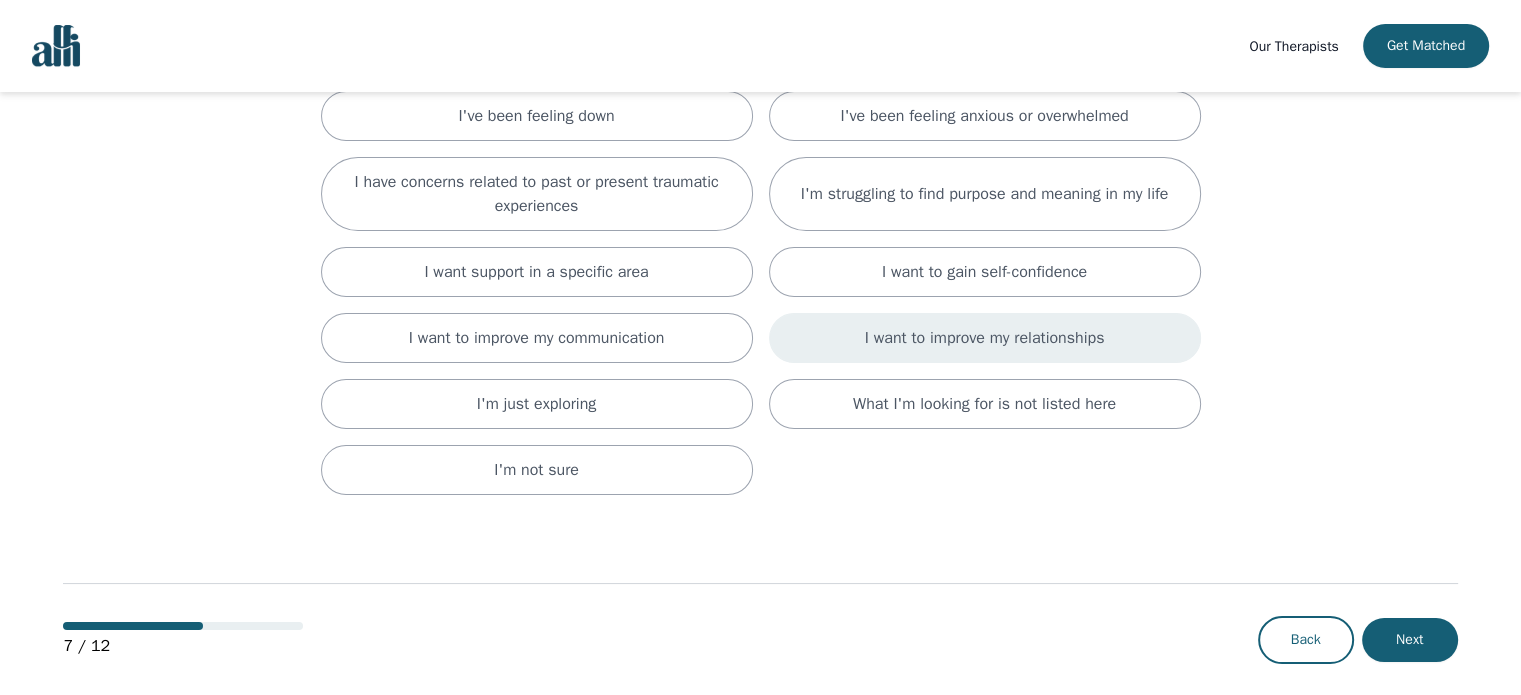 scroll, scrollTop: 256, scrollLeft: 0, axis: vertical 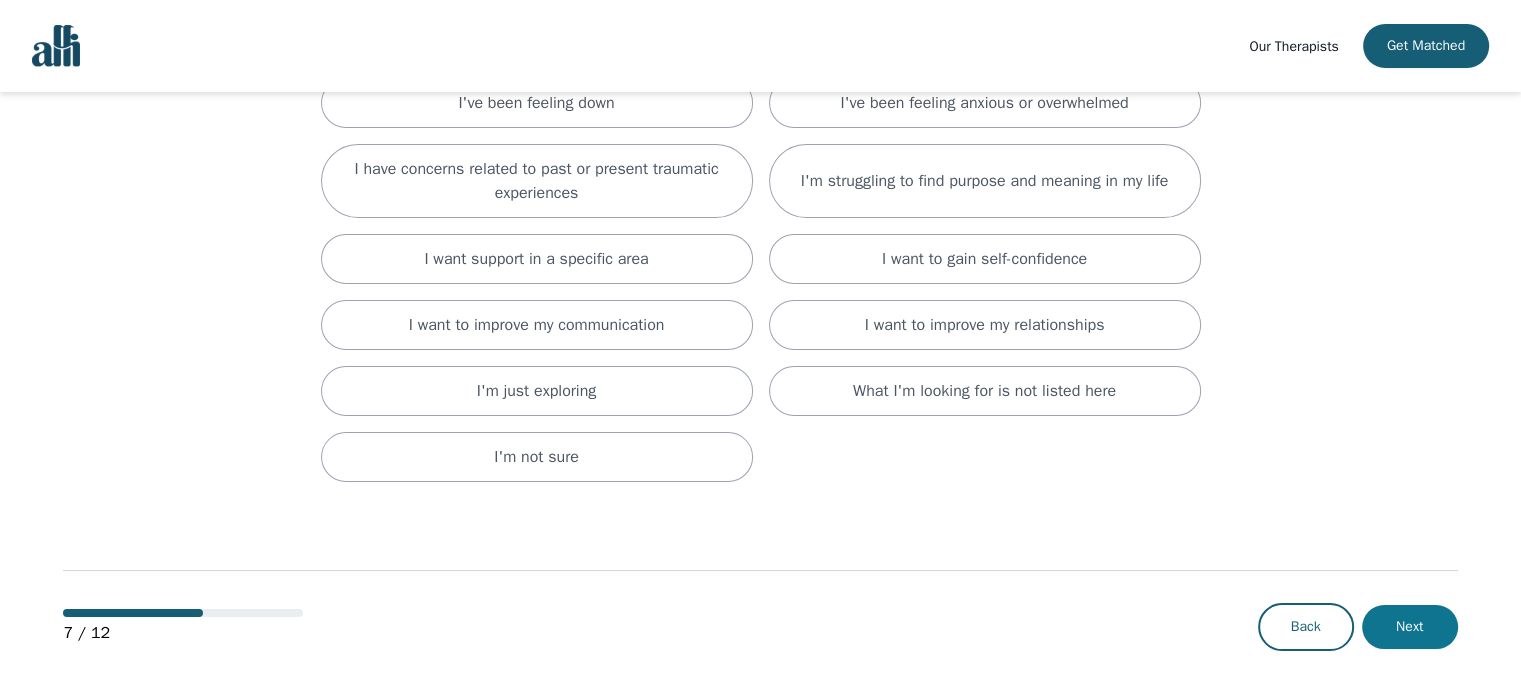 click on "Next" at bounding box center (1410, 627) 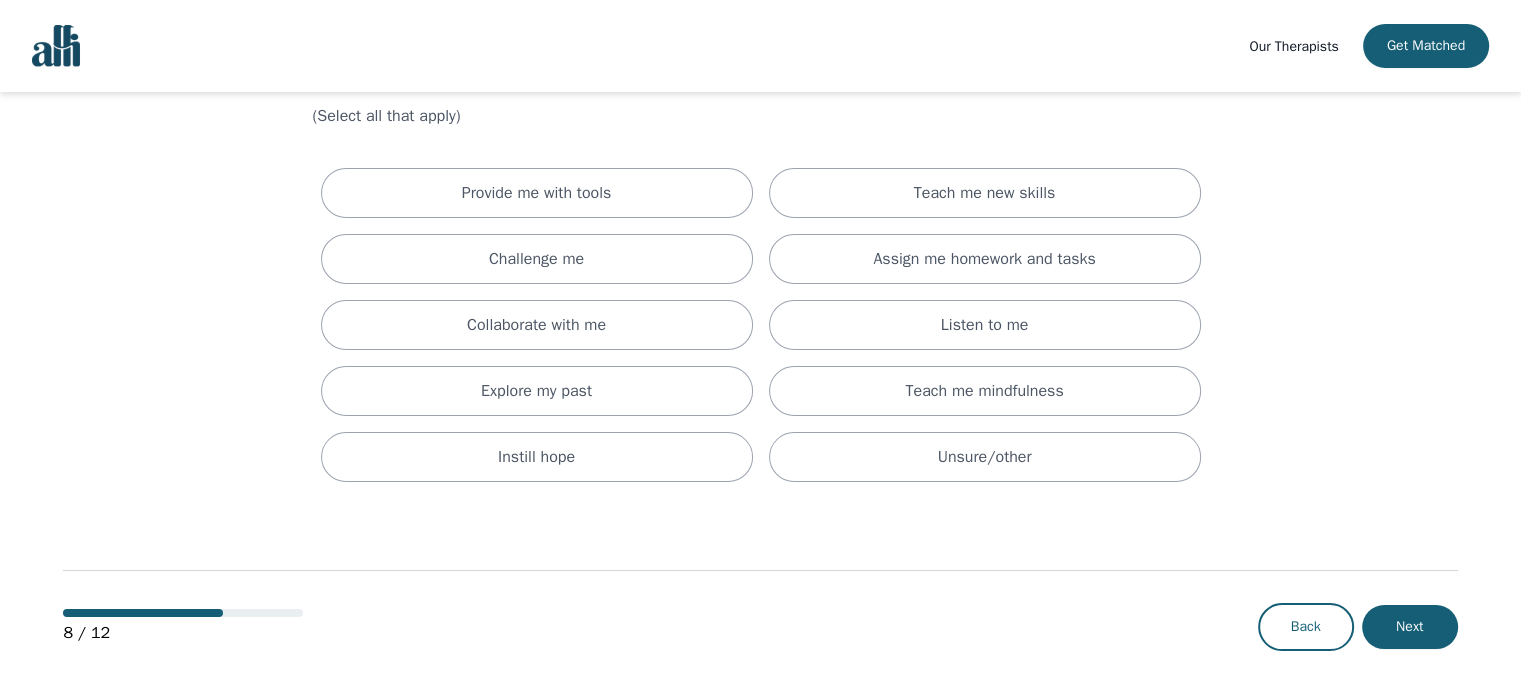scroll, scrollTop: 0, scrollLeft: 0, axis: both 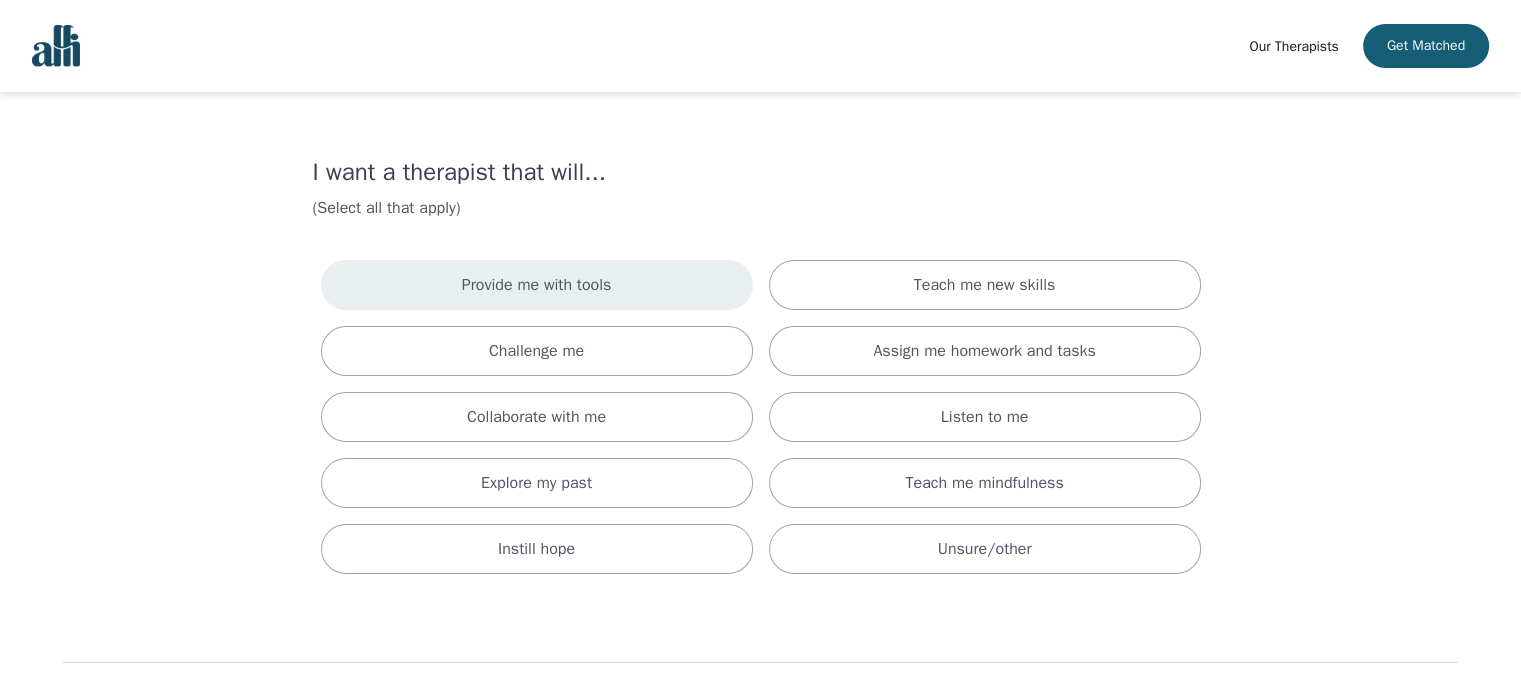 click on "Provide me with tools" at bounding box center (537, 285) 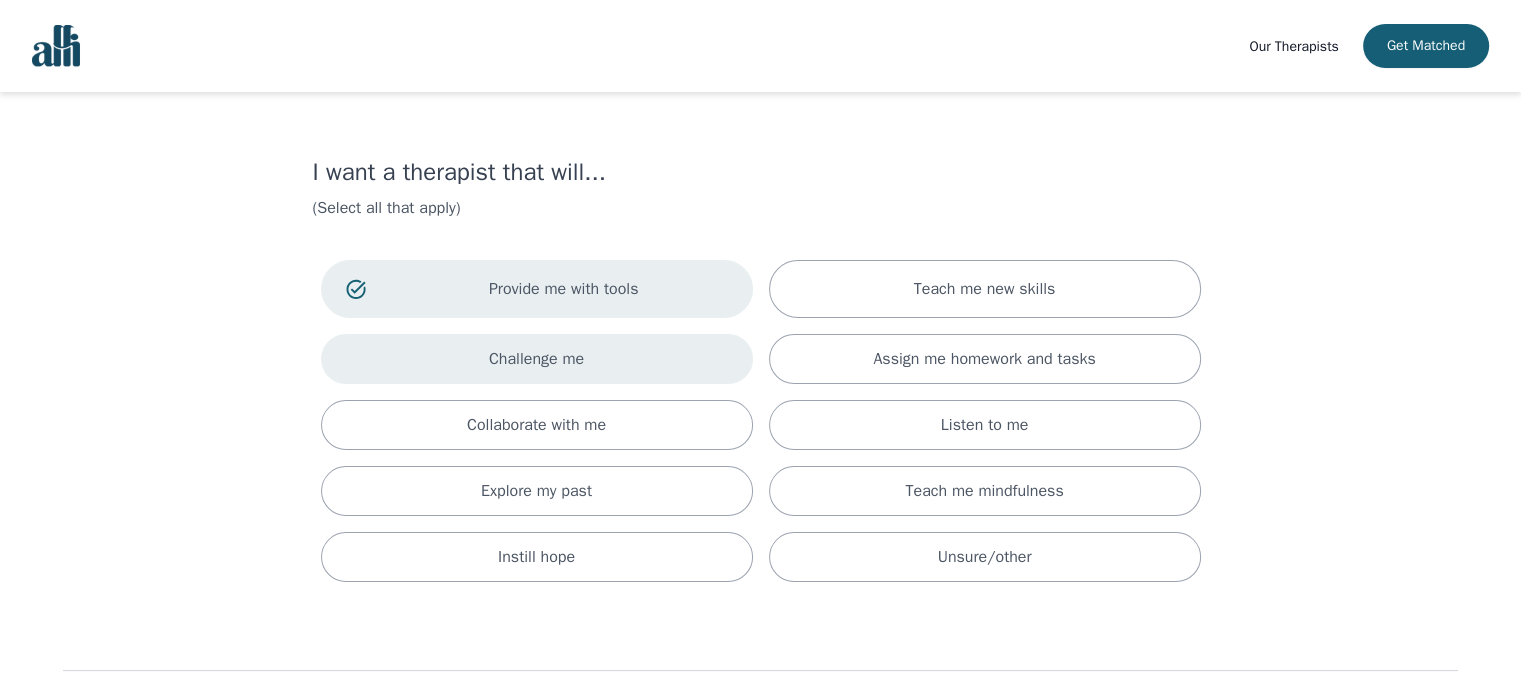 click on "Challenge me" at bounding box center (537, 359) 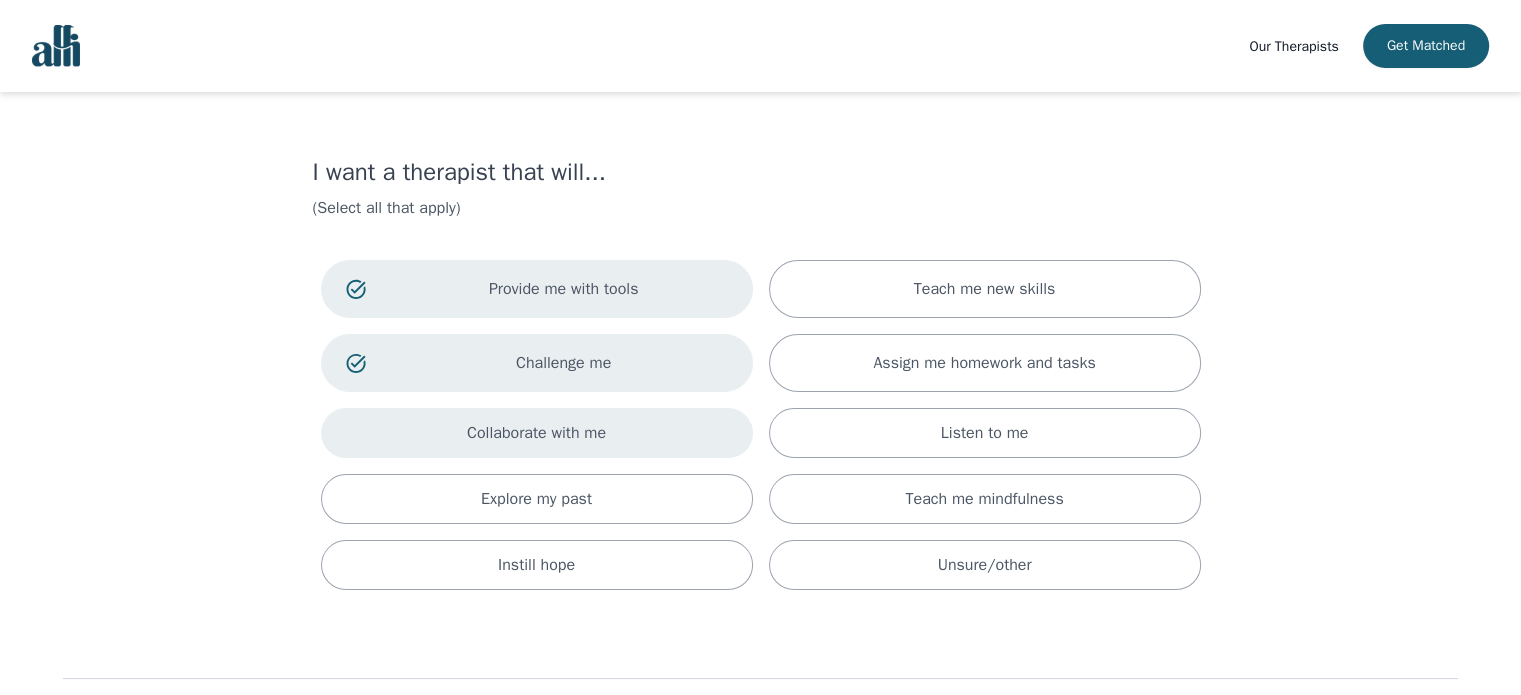 click on "Collaborate with me" at bounding box center (537, 433) 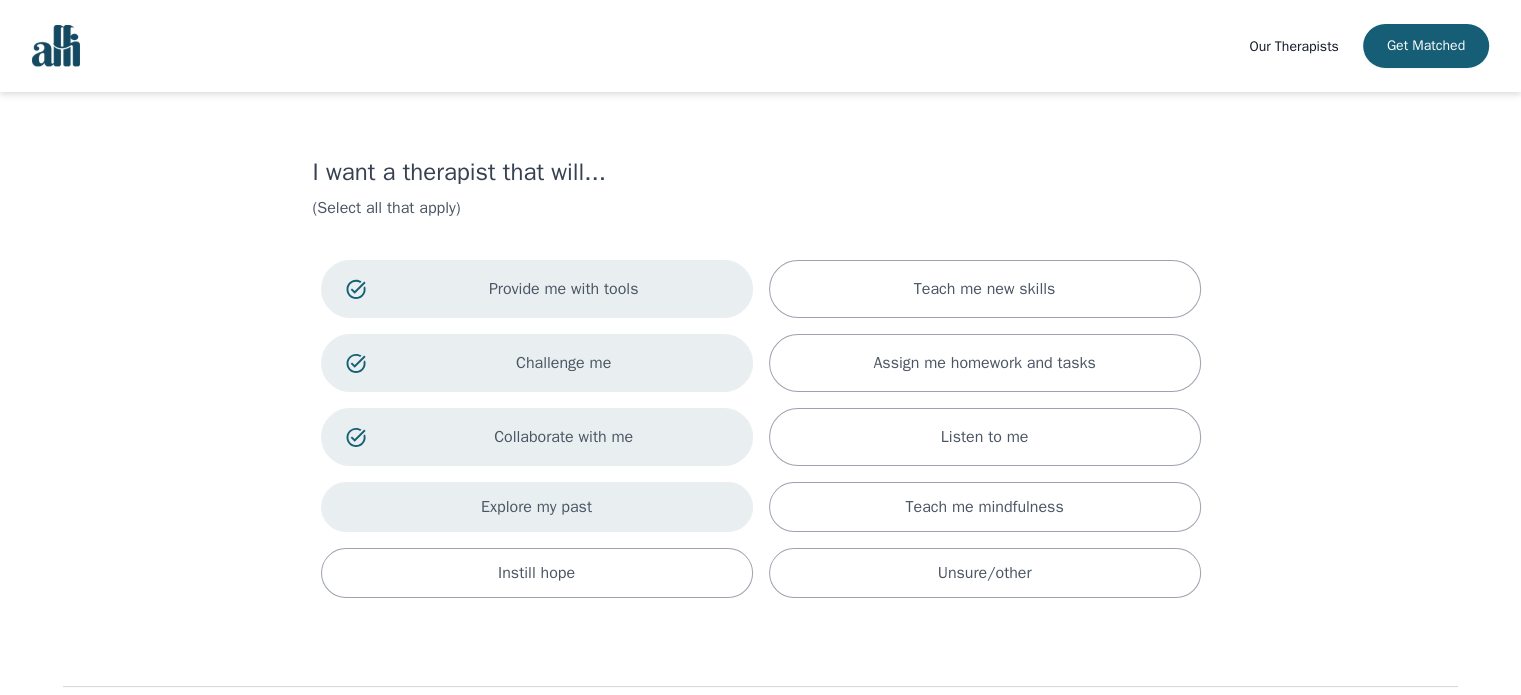 click on "Explore my past" at bounding box center (537, 507) 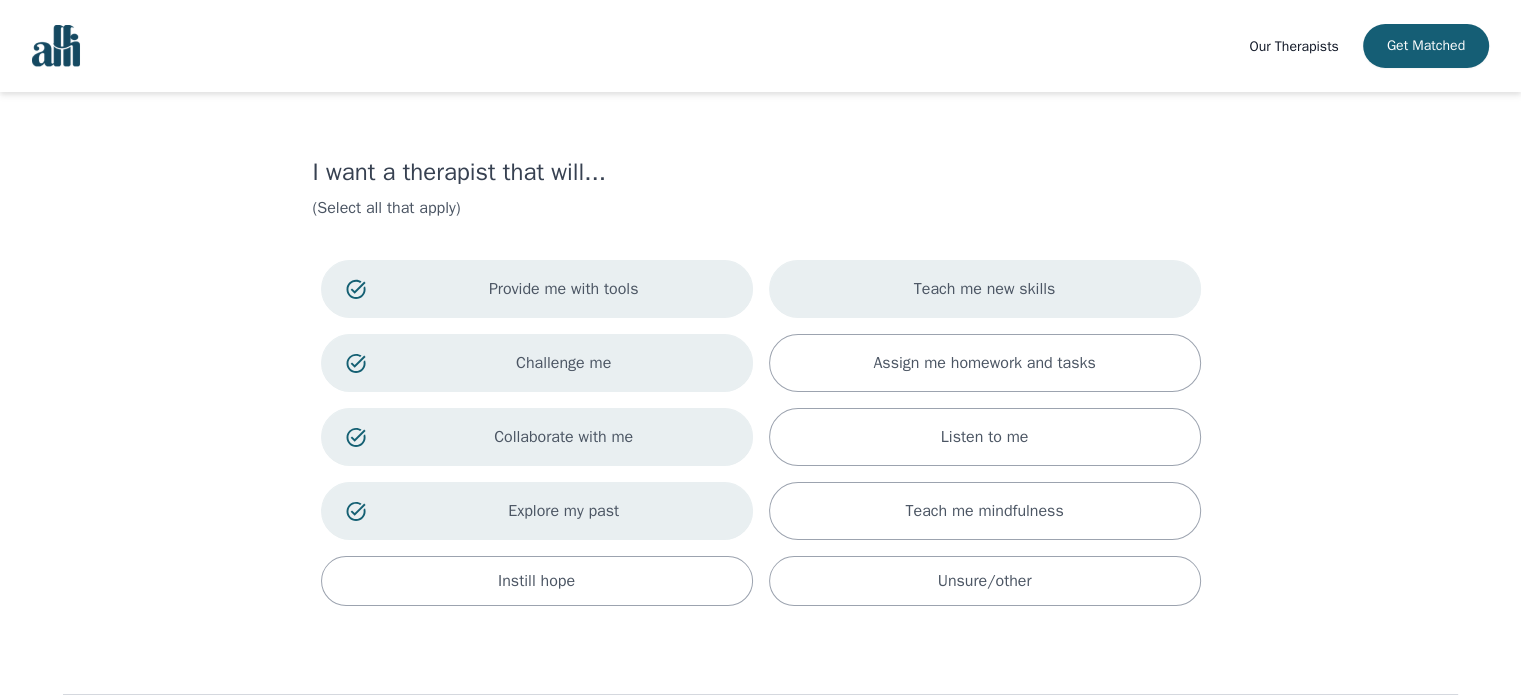 click on "Teach me new skills" at bounding box center [985, 289] 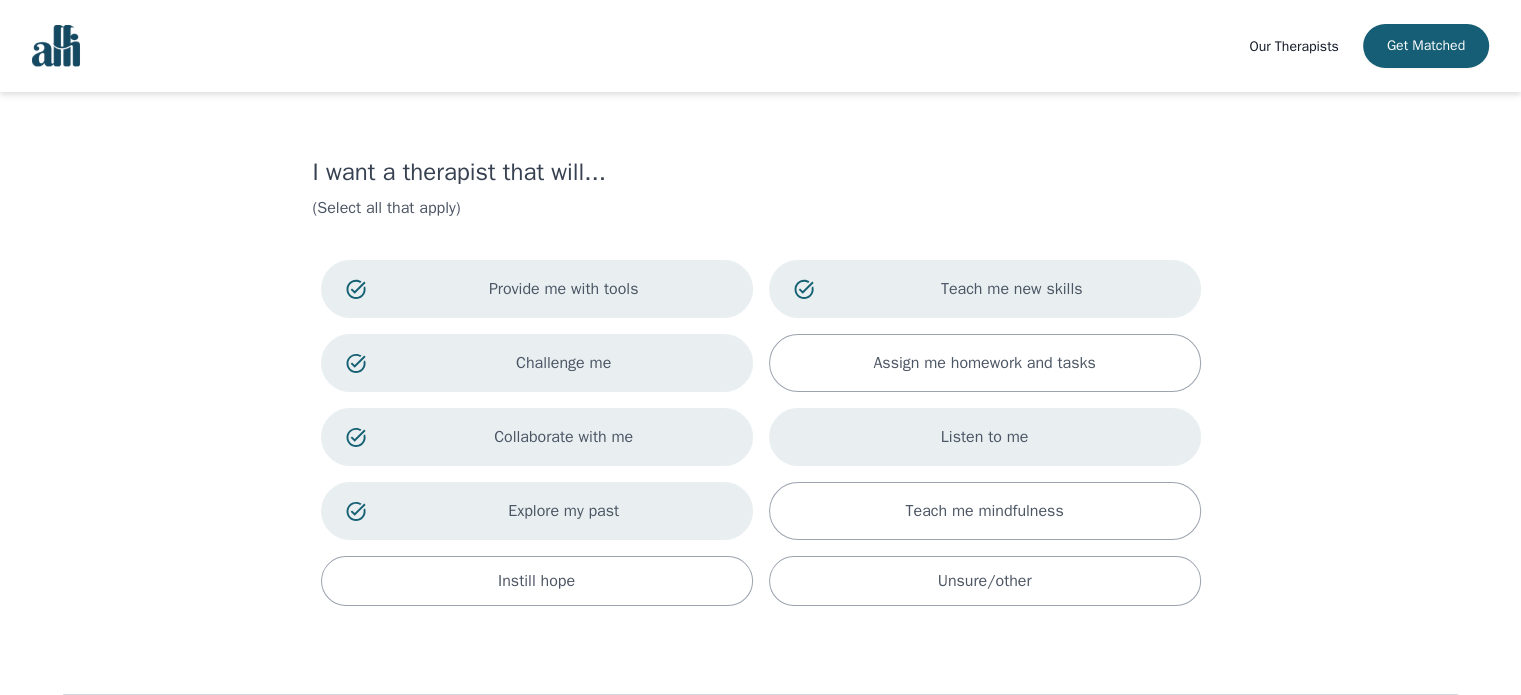 click on "Listen to me" at bounding box center (985, 437) 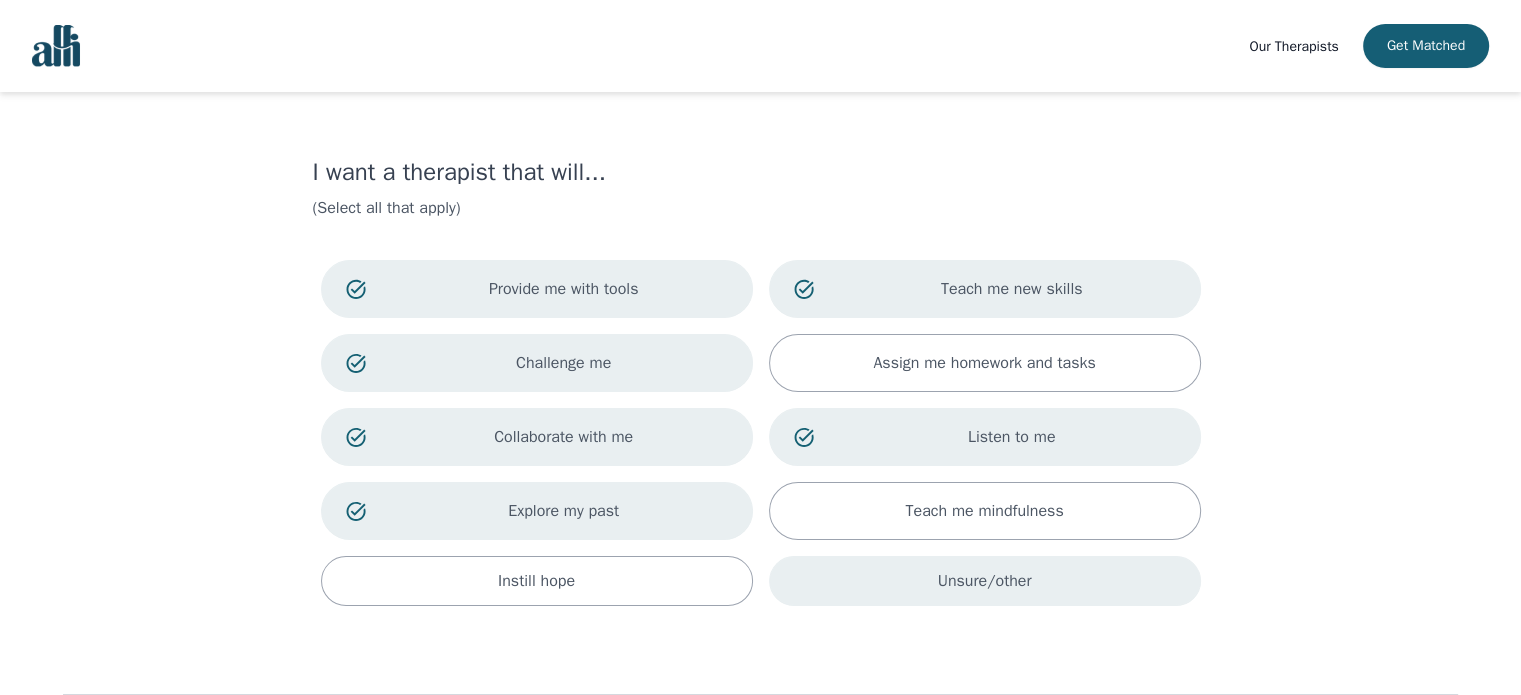 click on "Unsure/other" at bounding box center (985, 581) 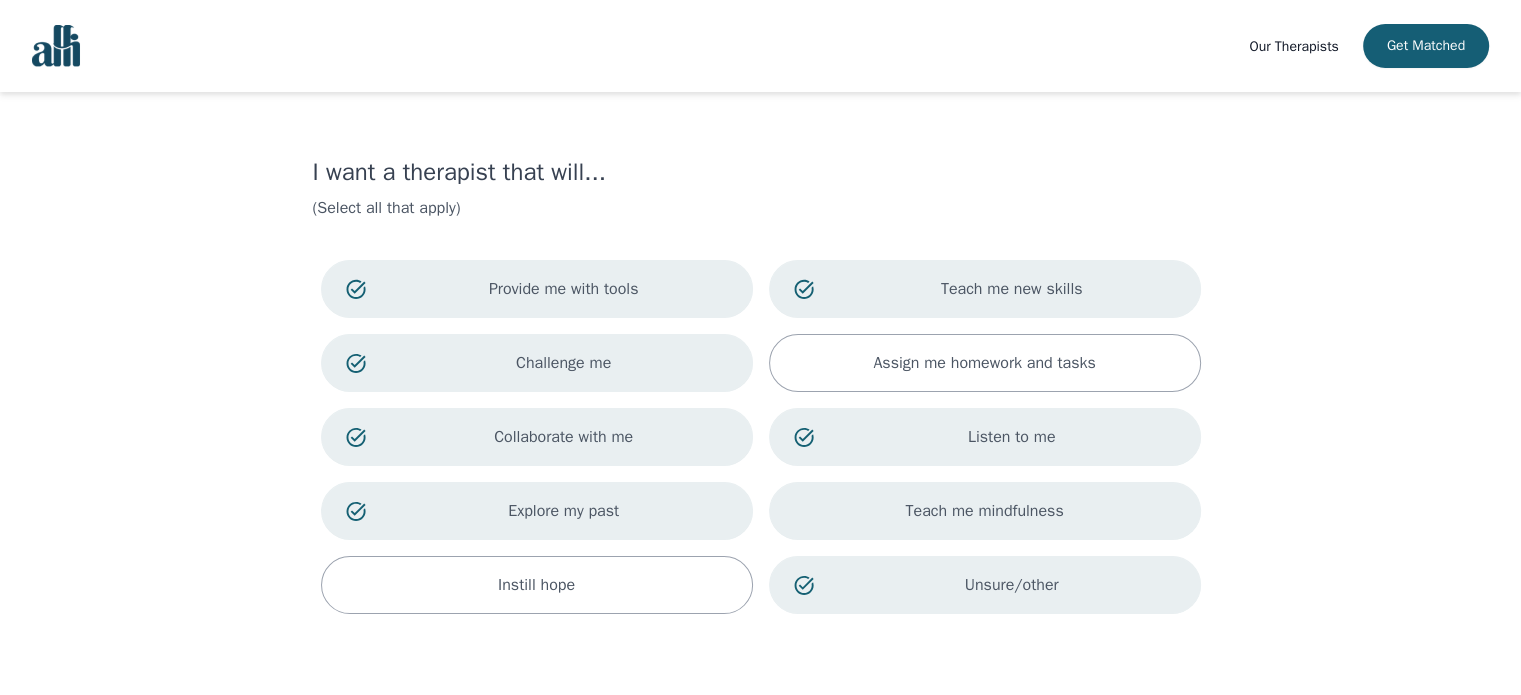 scroll, scrollTop: 132, scrollLeft: 0, axis: vertical 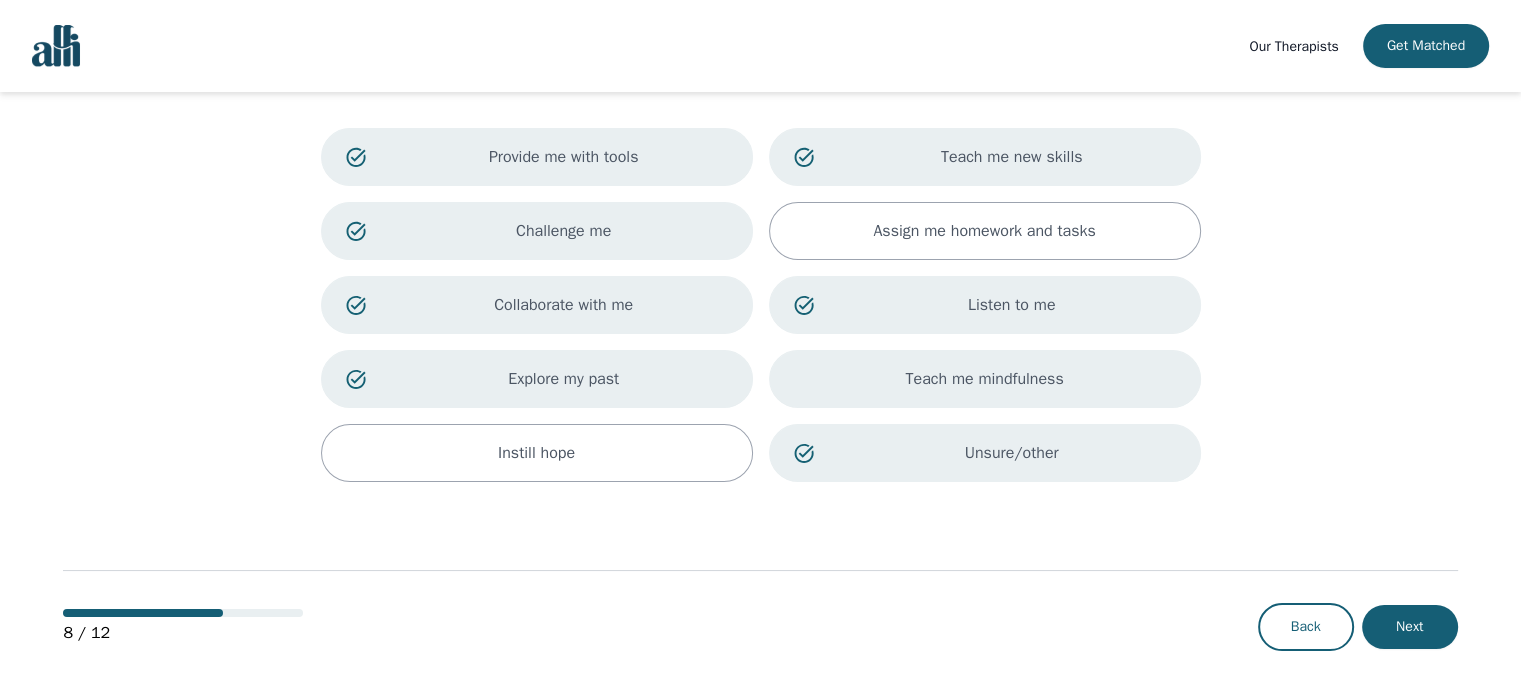 click on "Teach me mindfulness" at bounding box center [985, 379] 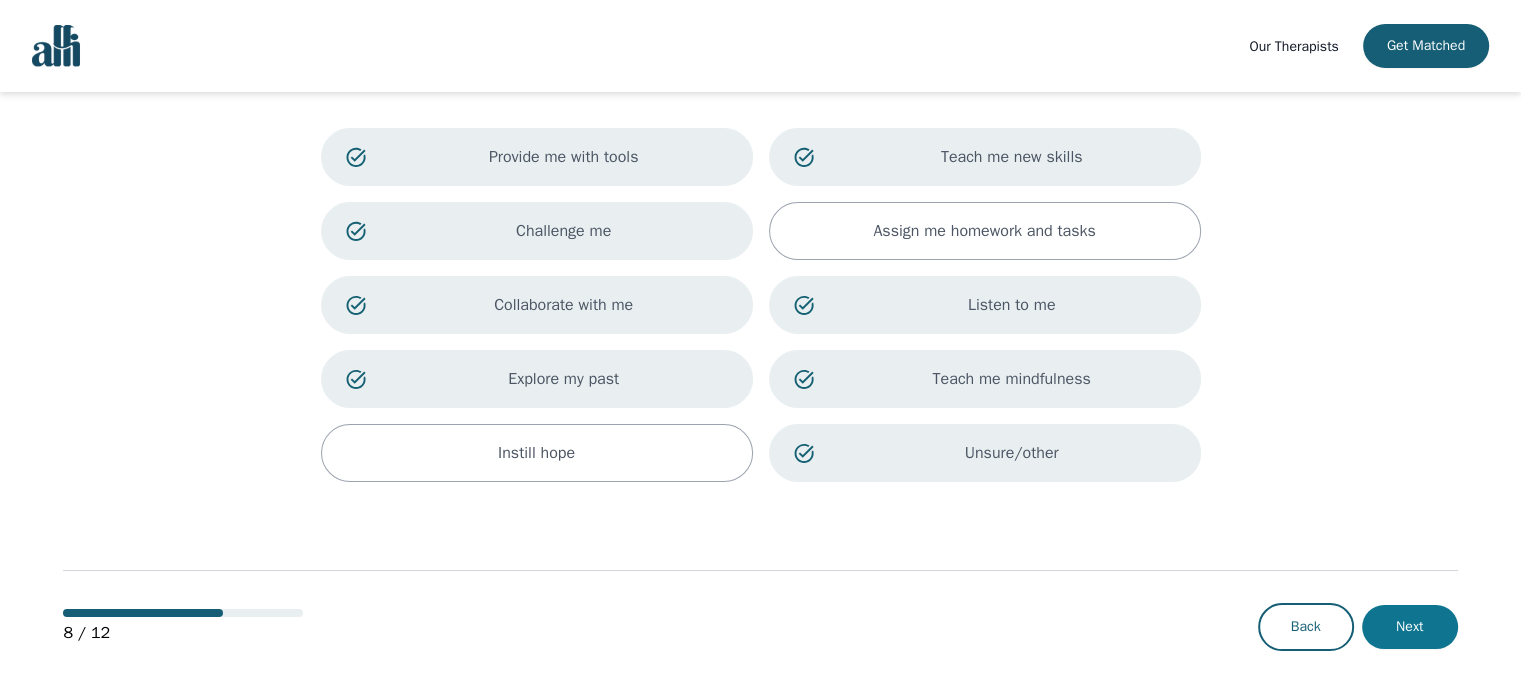 click on "Next" at bounding box center [1410, 627] 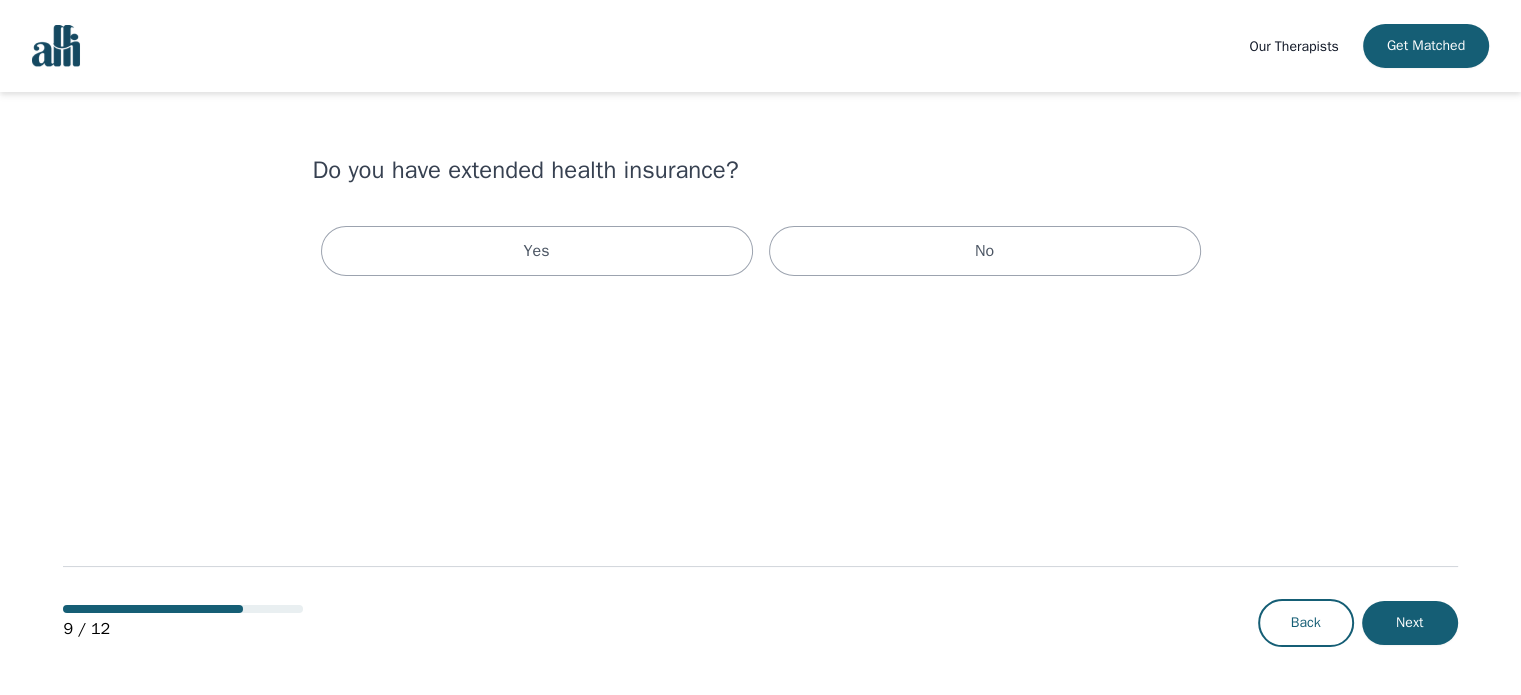 scroll, scrollTop: 0, scrollLeft: 0, axis: both 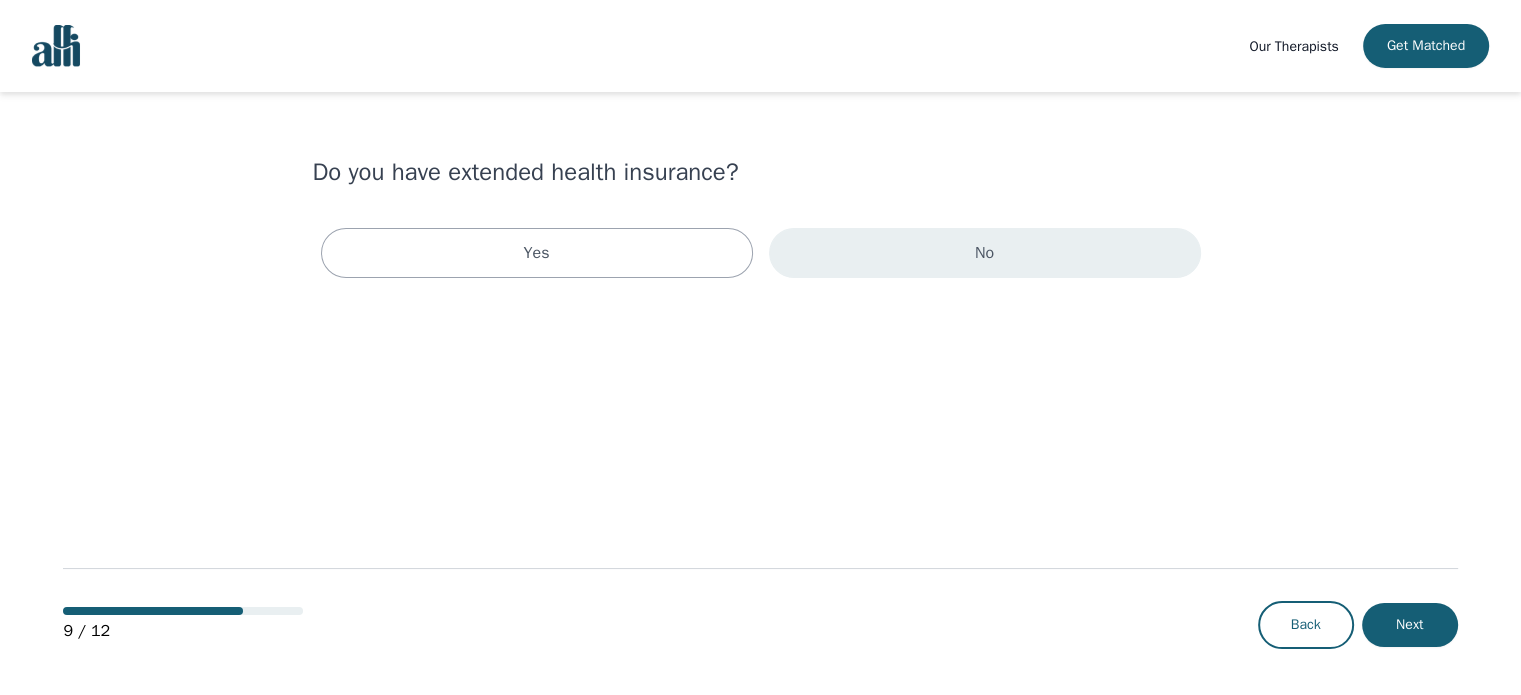 click on "No" at bounding box center [985, 253] 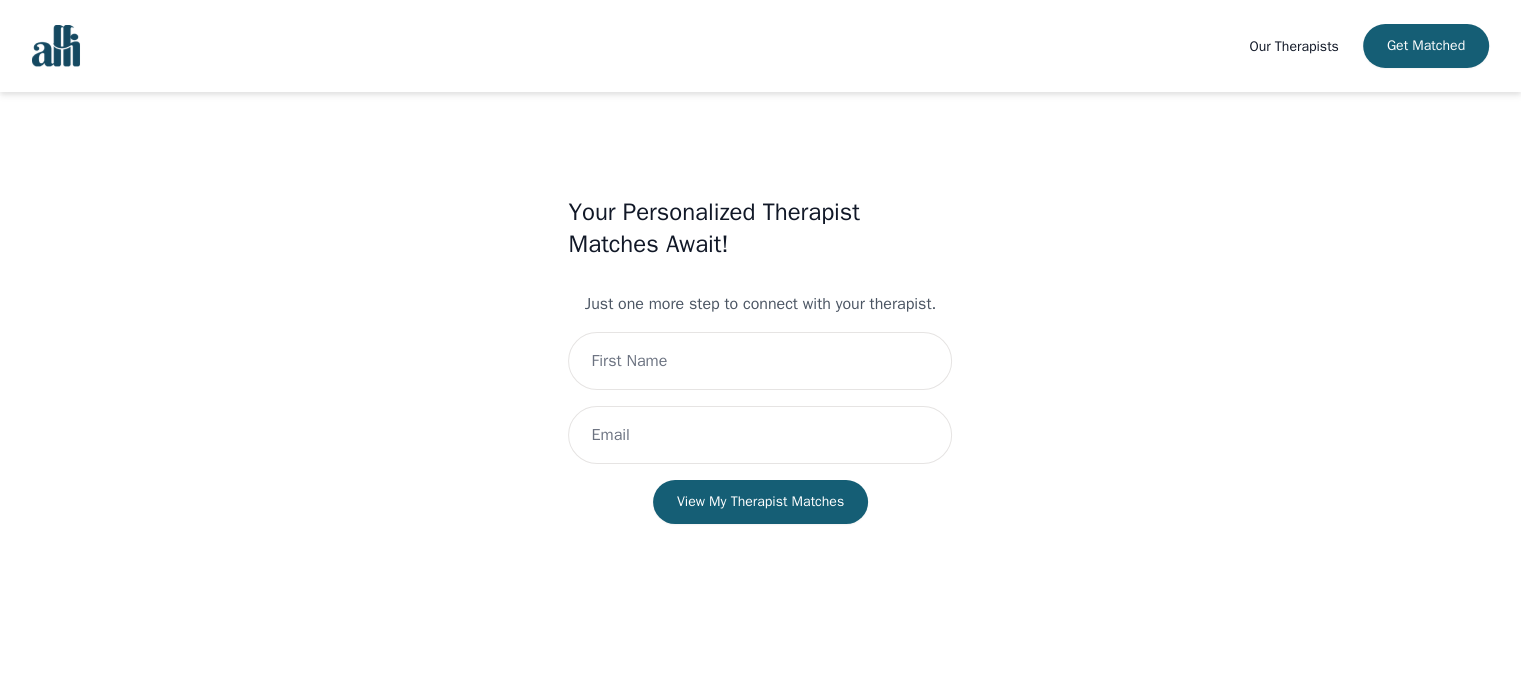 scroll, scrollTop: 2, scrollLeft: 0, axis: vertical 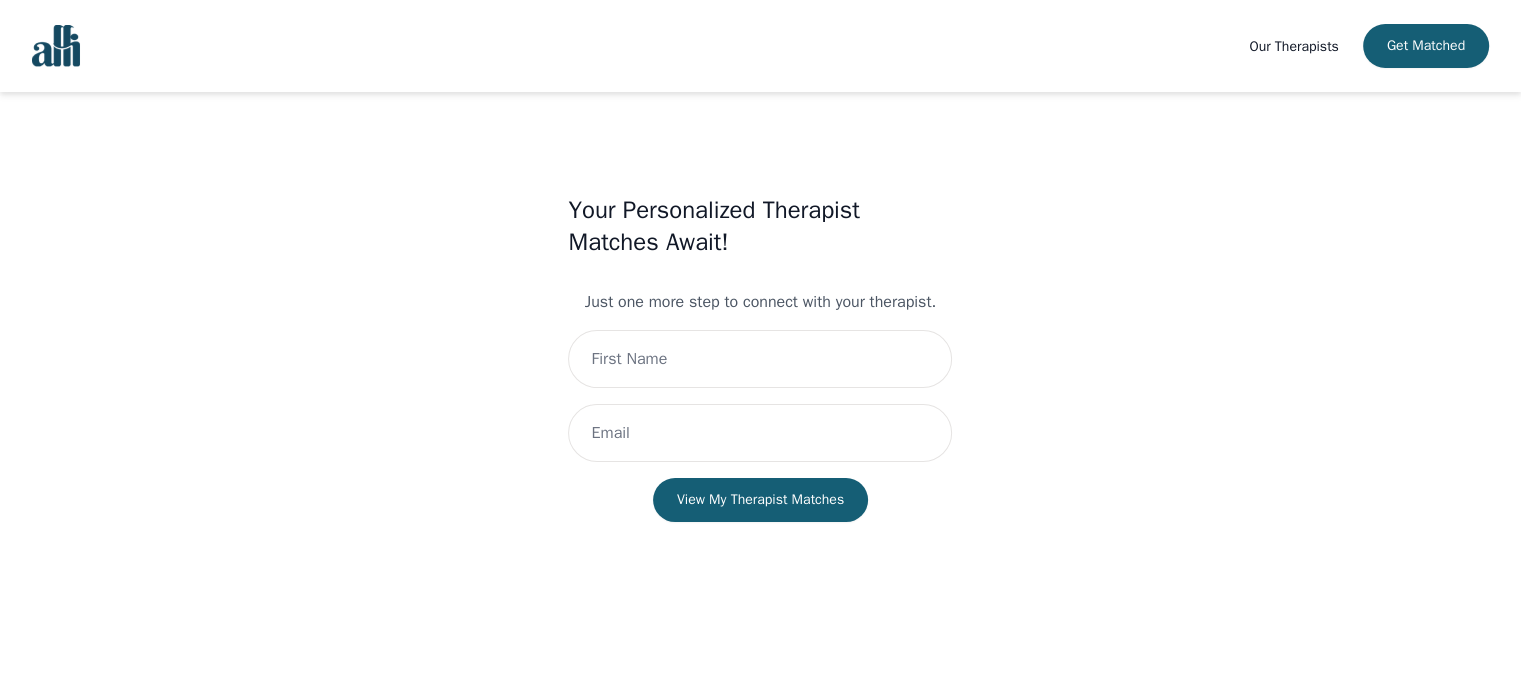 click on "Our Therapists" at bounding box center [1293, 46] 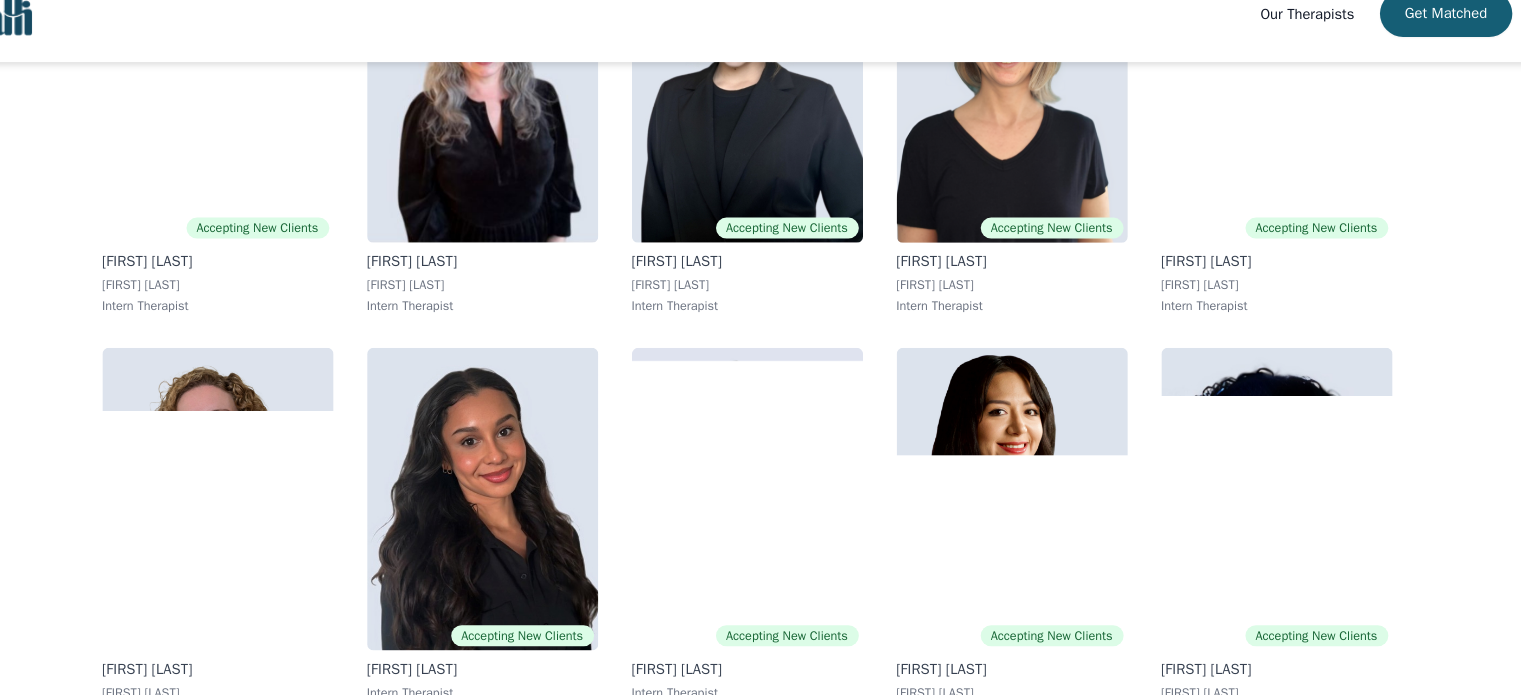 scroll, scrollTop: 3665, scrollLeft: 0, axis: vertical 